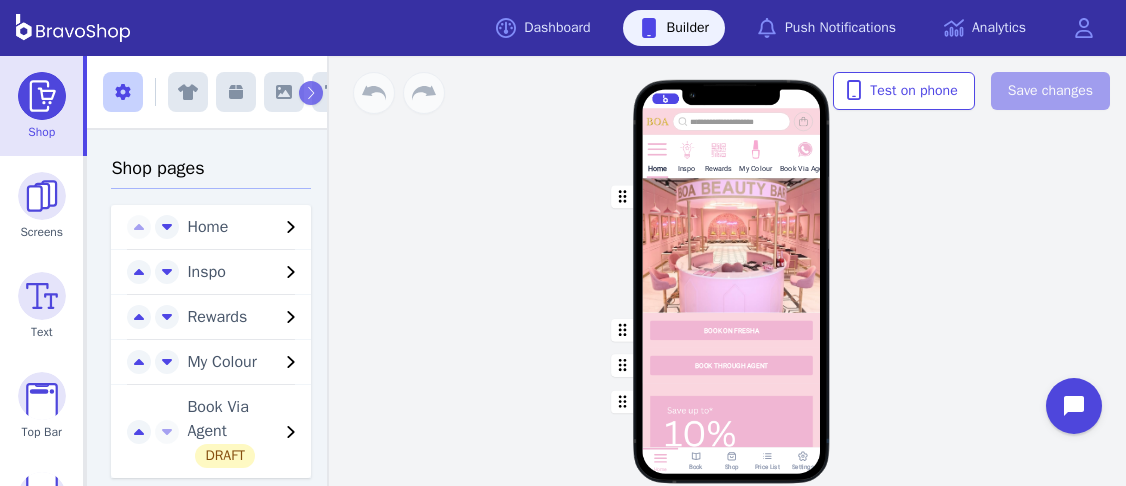 scroll, scrollTop: 0, scrollLeft: 0, axis: both 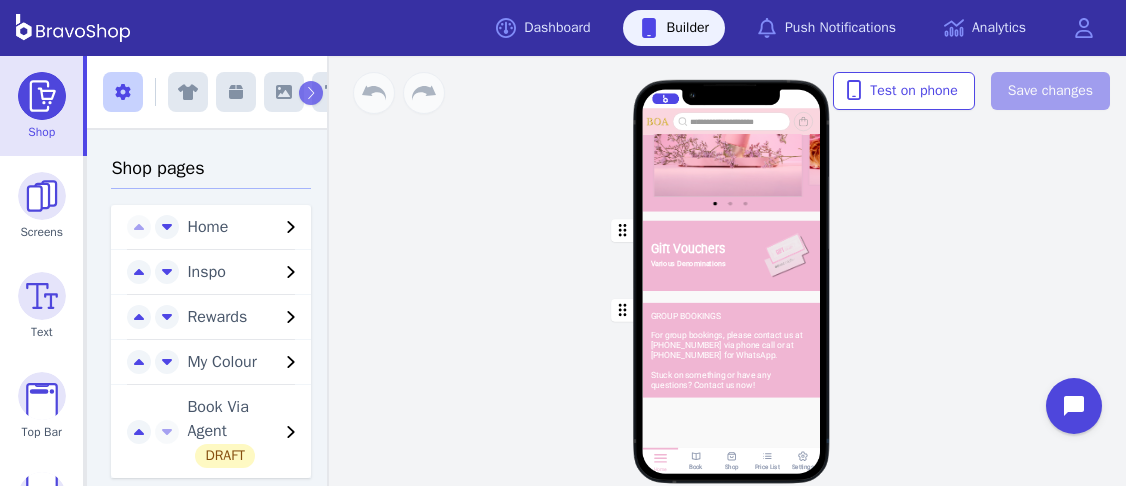 click 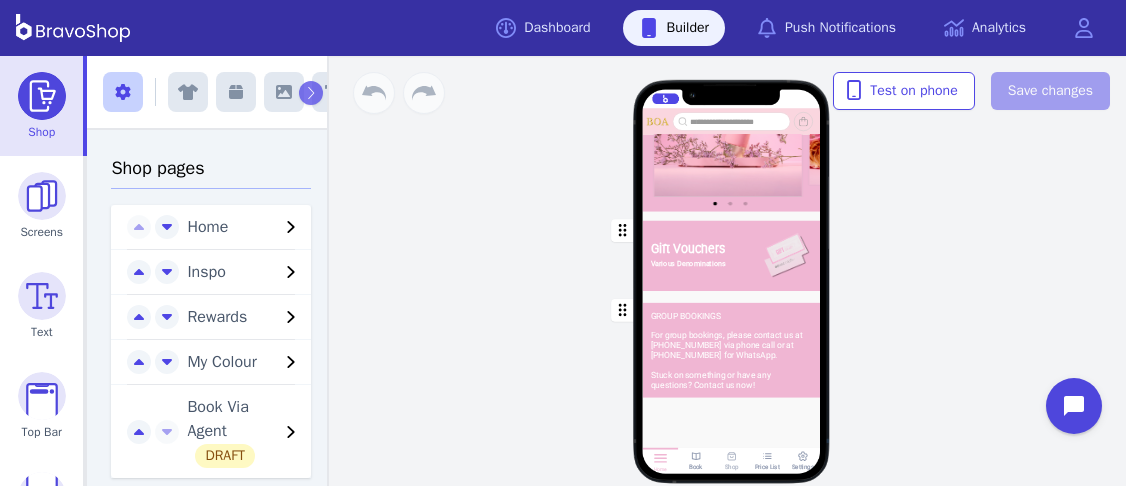 click 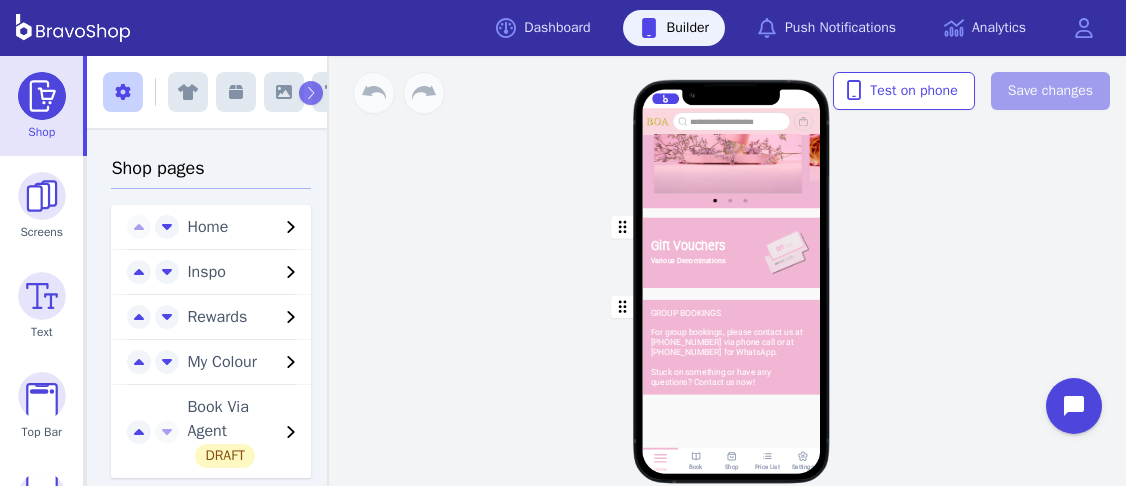 scroll, scrollTop: 1445, scrollLeft: 0, axis: vertical 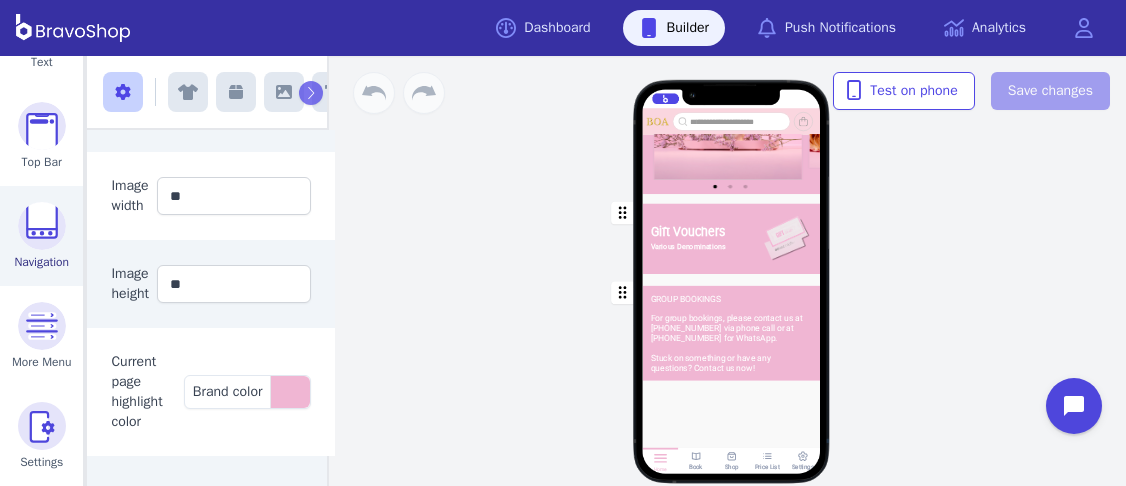 click at bounding box center (42, 226) 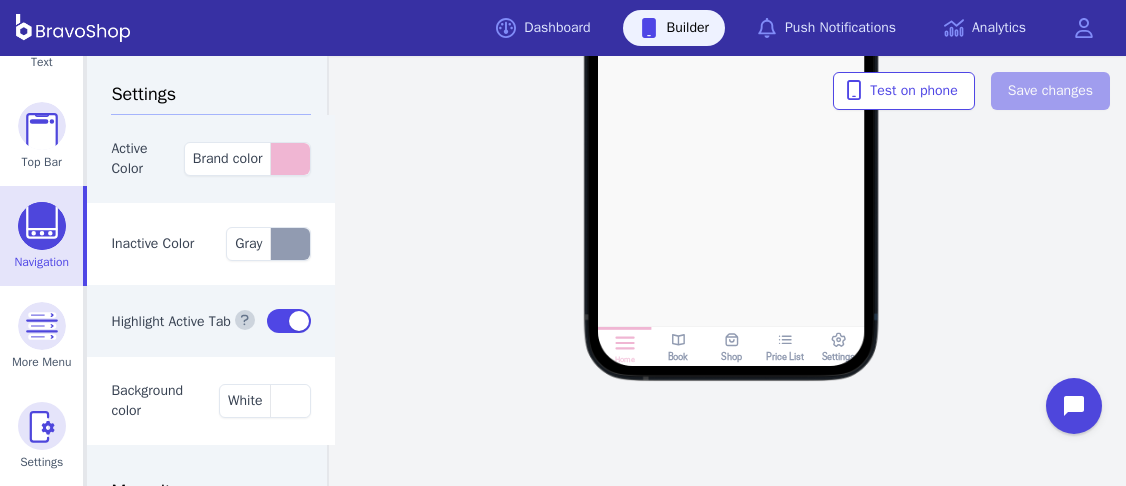 click 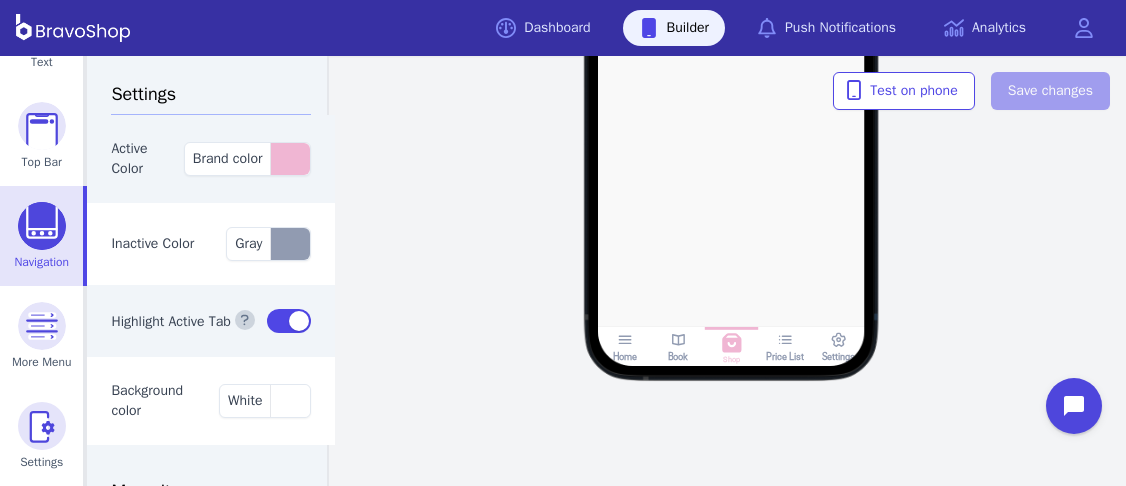 click 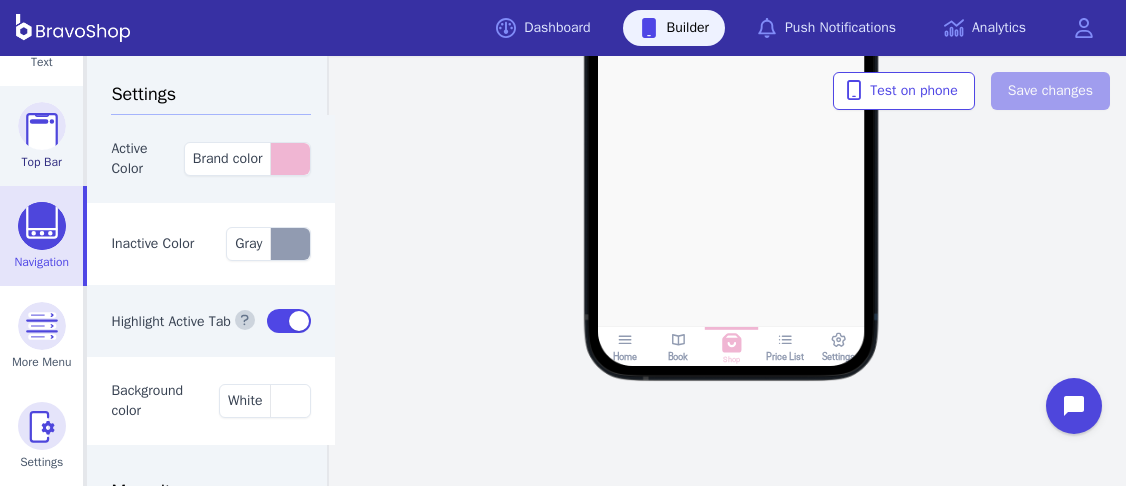 click at bounding box center [42, 126] 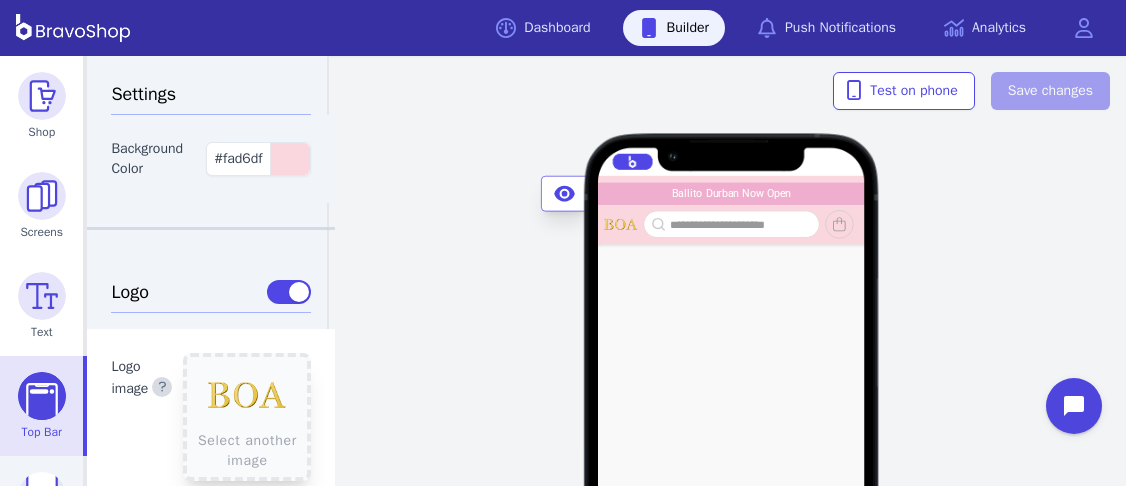scroll, scrollTop: 4, scrollLeft: 0, axis: vertical 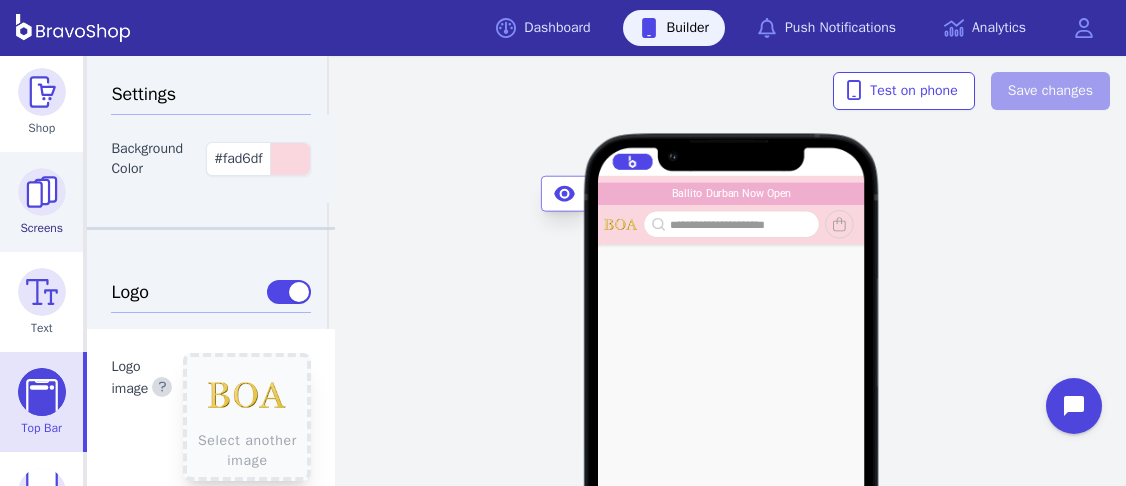 click at bounding box center (42, 192) 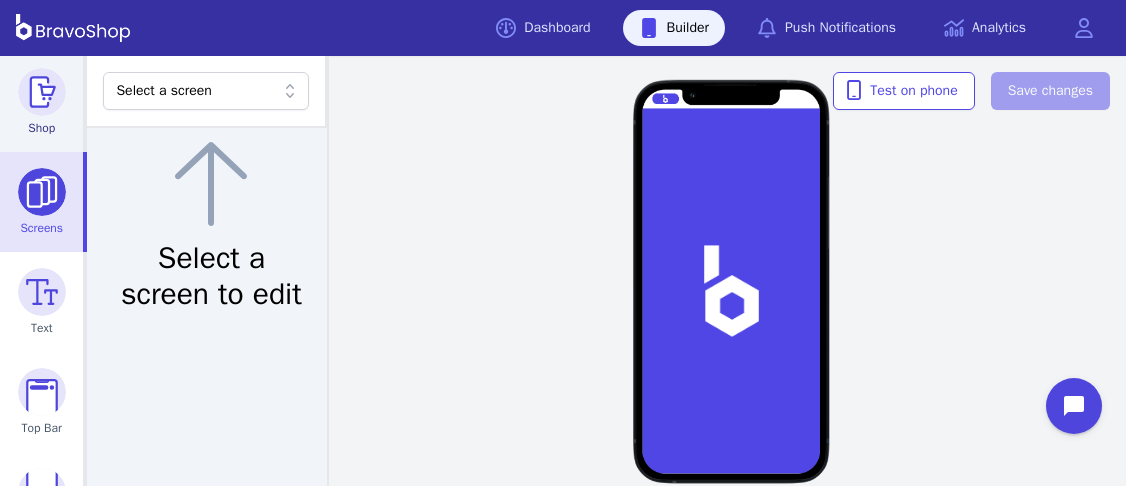 click at bounding box center [42, 92] 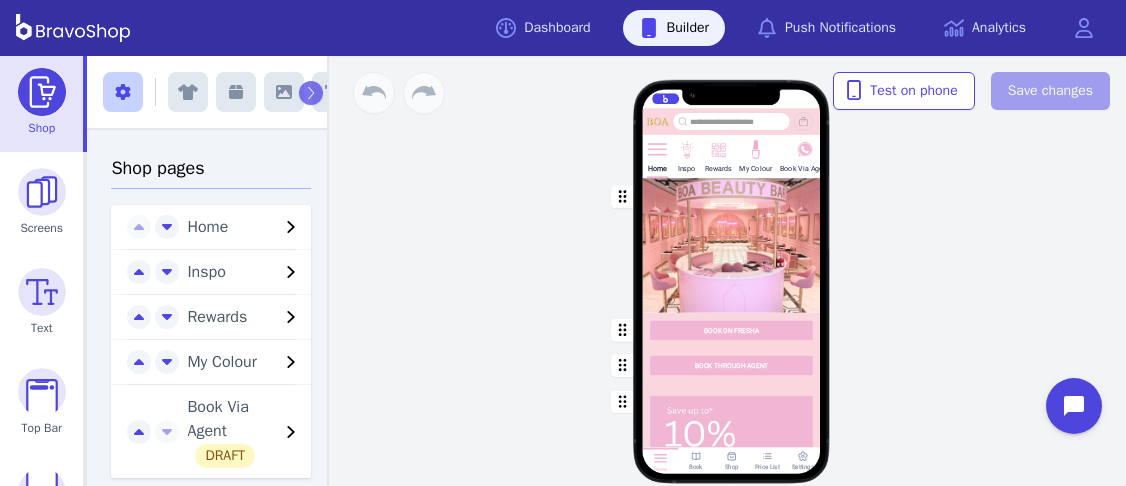 click 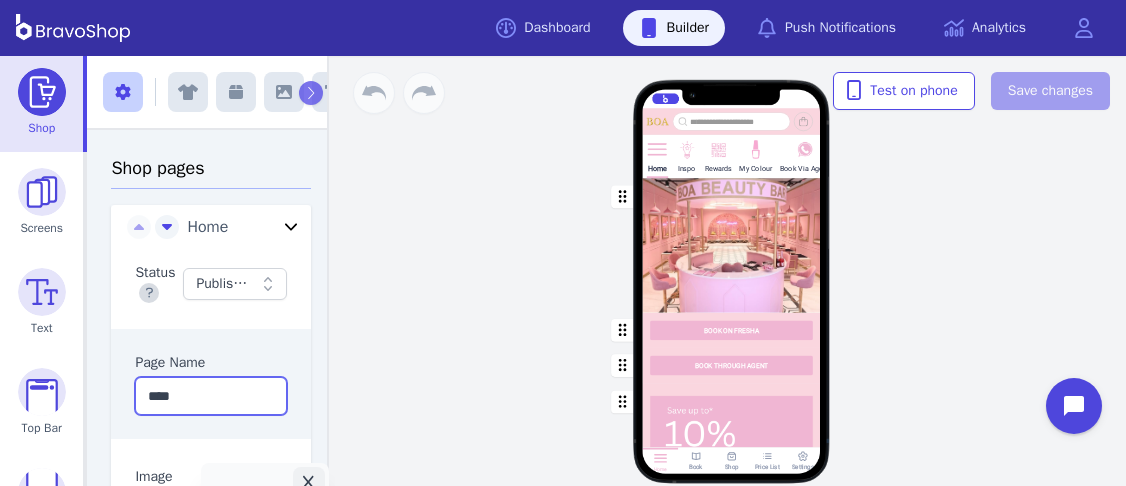 drag, startPoint x: 209, startPoint y: 392, endPoint x: 144, endPoint y: 393, distance: 65.00769 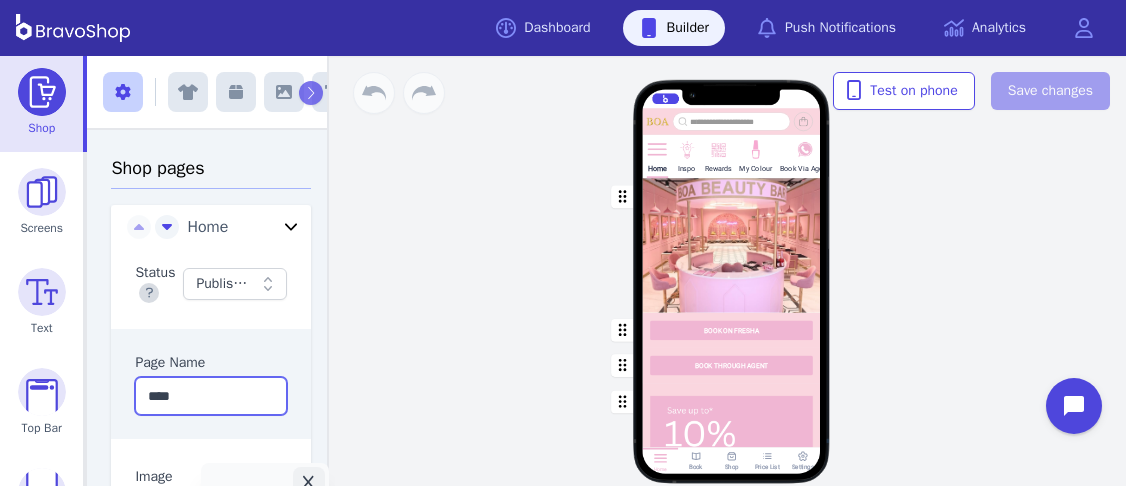 click on "****" at bounding box center (211, 396) 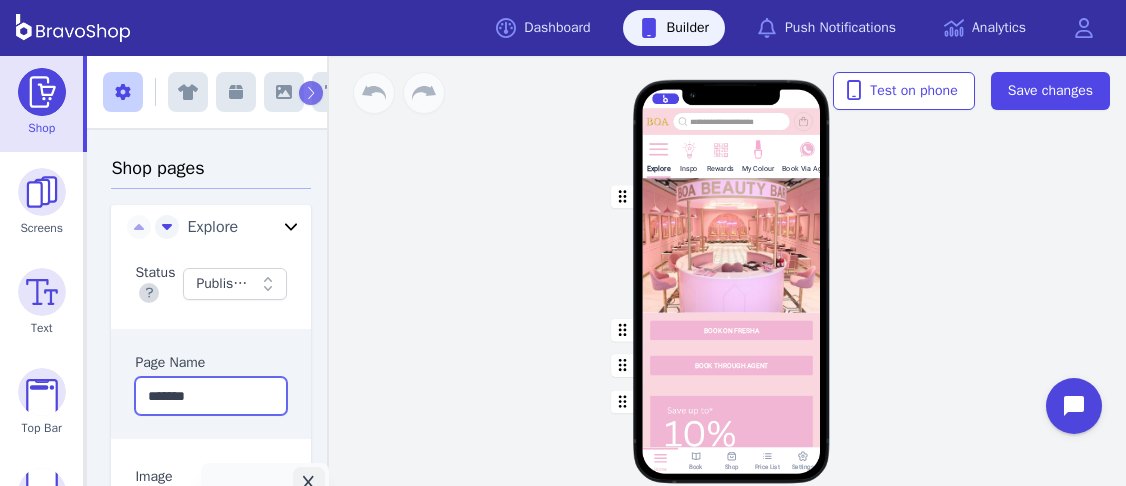 scroll, scrollTop: 122, scrollLeft: 1, axis: both 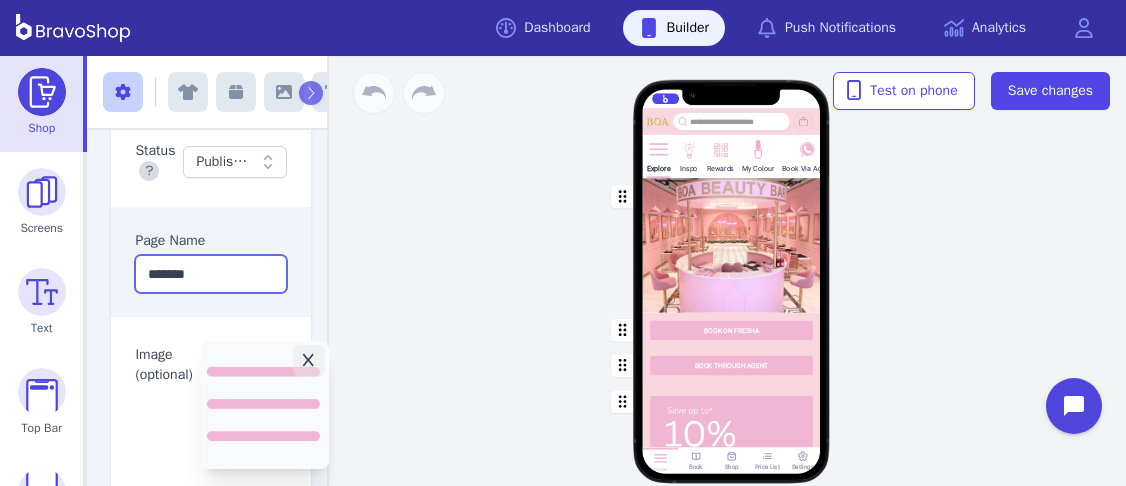 type on "*******" 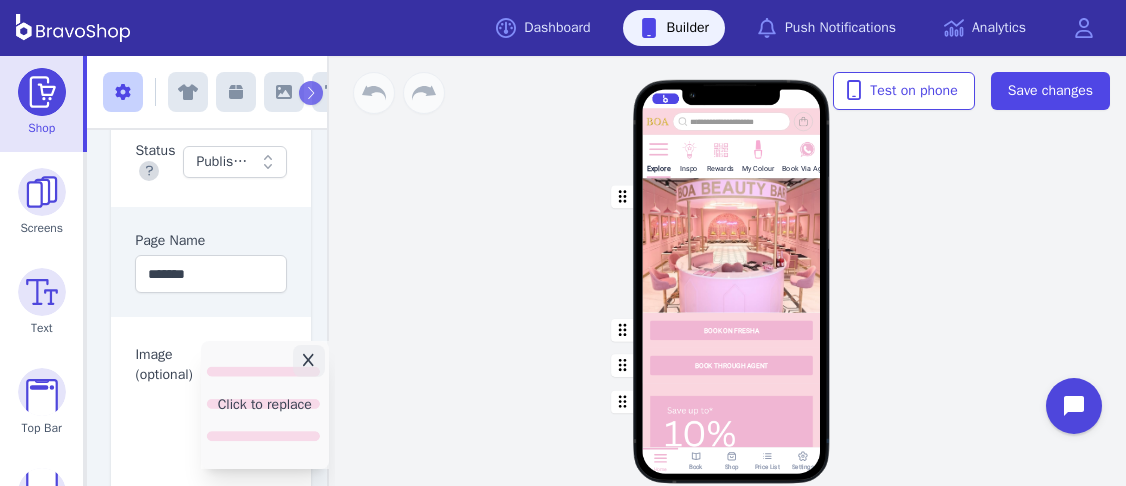 click on "Click to replace" at bounding box center (265, 405) 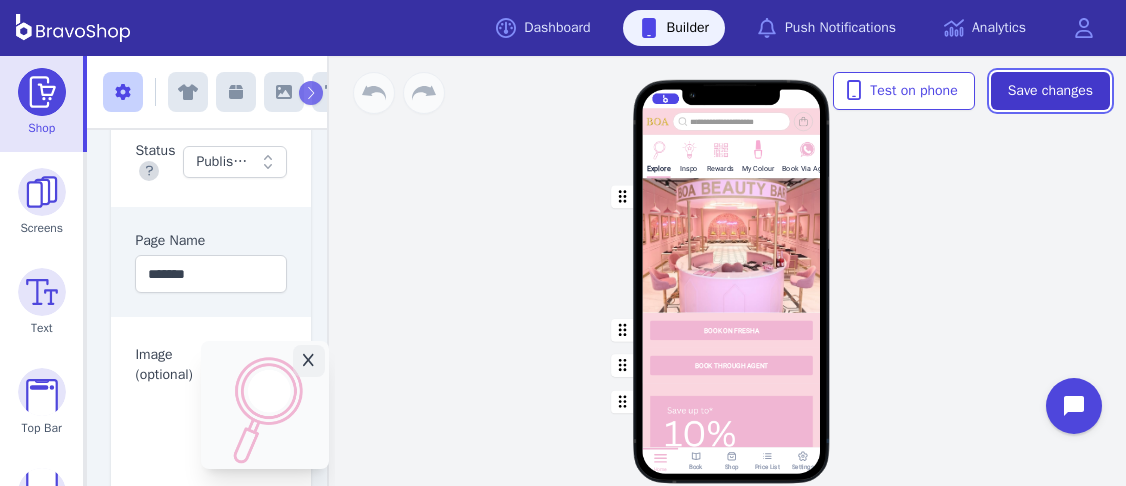 click on "Save changes" at bounding box center (1050, 91) 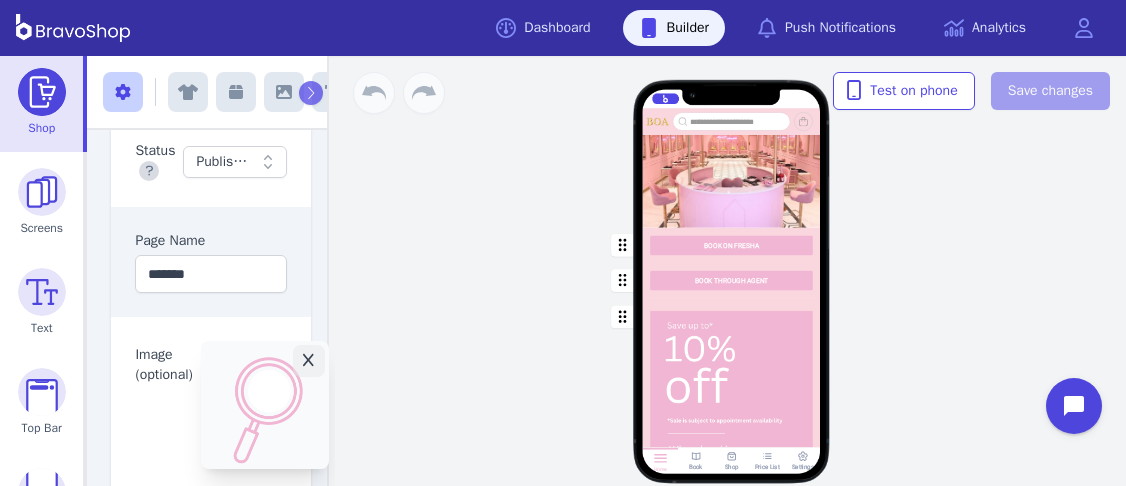 scroll, scrollTop: 271, scrollLeft: 0, axis: vertical 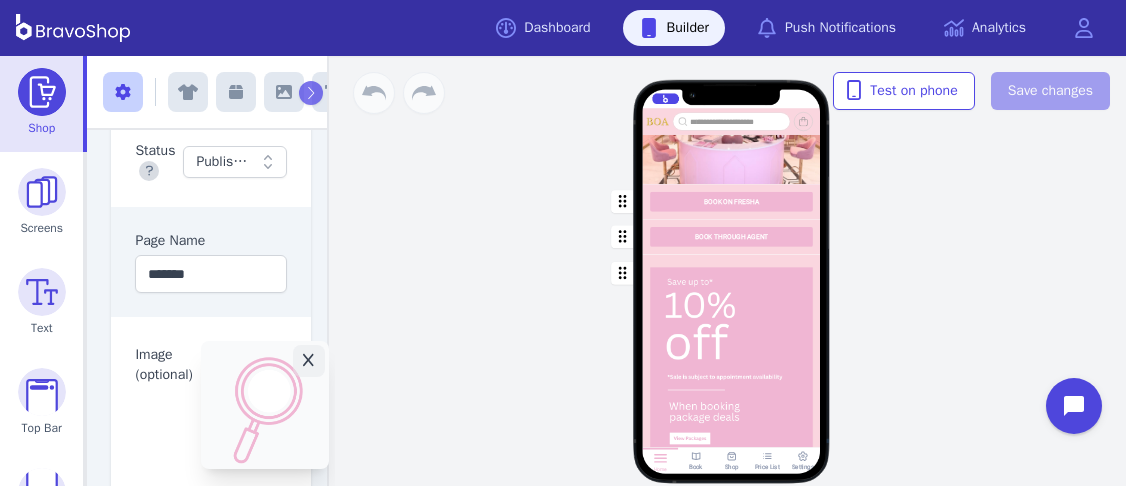 click at bounding box center [732, 236] 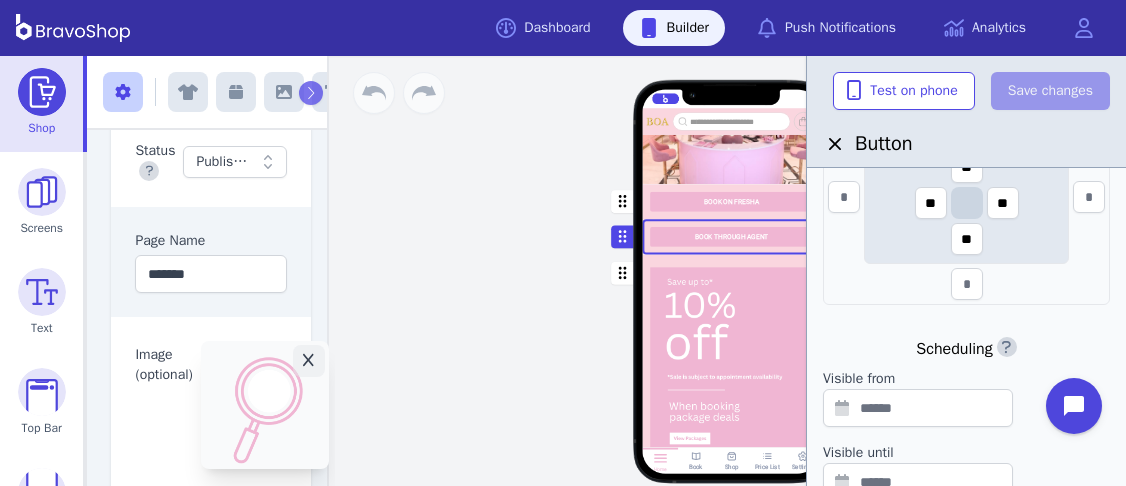 scroll, scrollTop: 962, scrollLeft: 0, axis: vertical 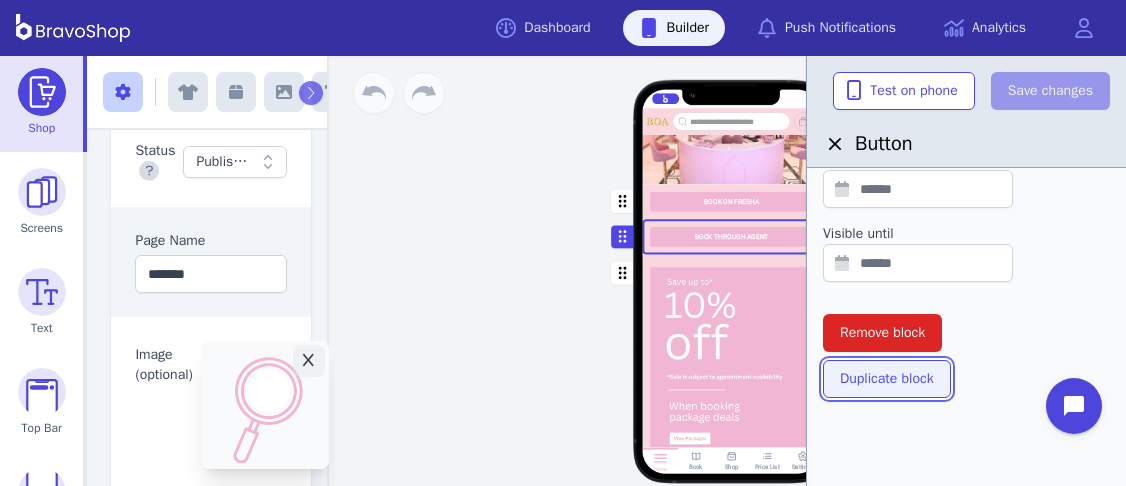 click on "Duplicate block" at bounding box center (887, 379) 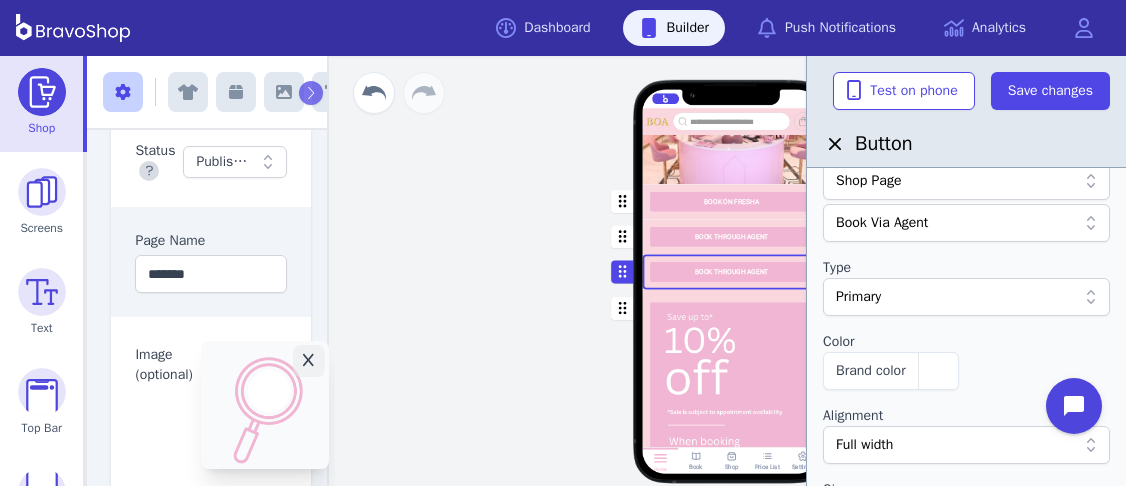 scroll, scrollTop: 0, scrollLeft: 0, axis: both 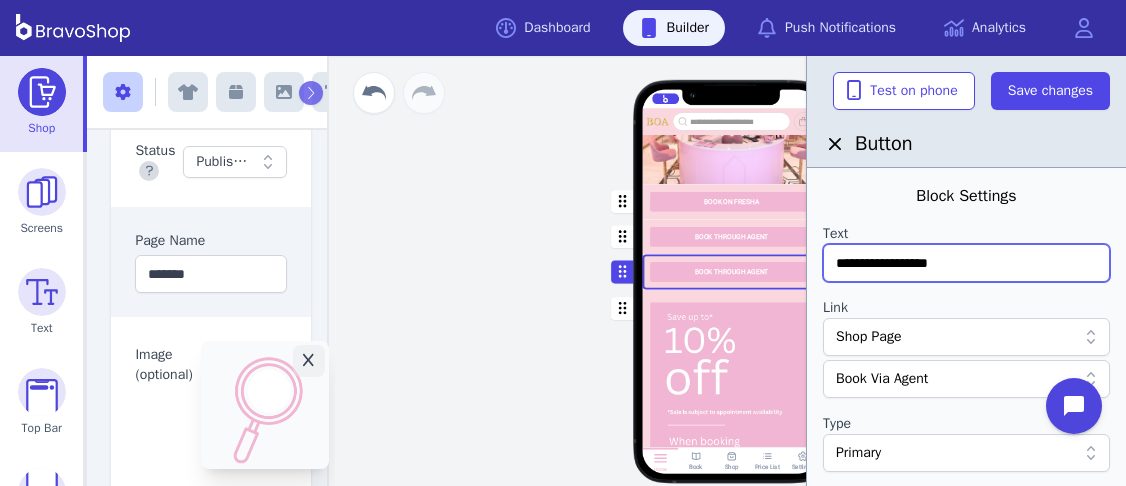 drag, startPoint x: 1013, startPoint y: 265, endPoint x: 829, endPoint y: 249, distance: 184.69434 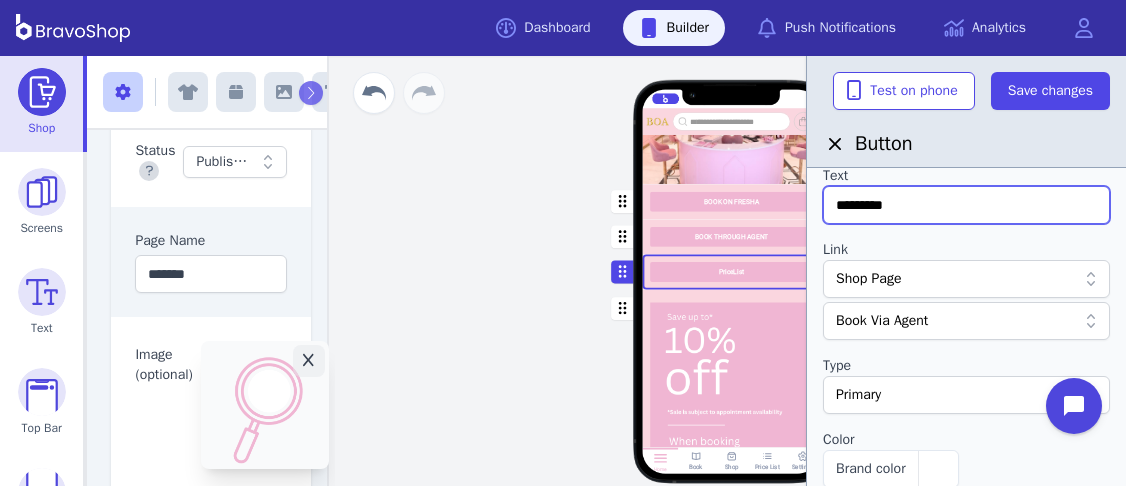 scroll, scrollTop: 44, scrollLeft: 0, axis: vertical 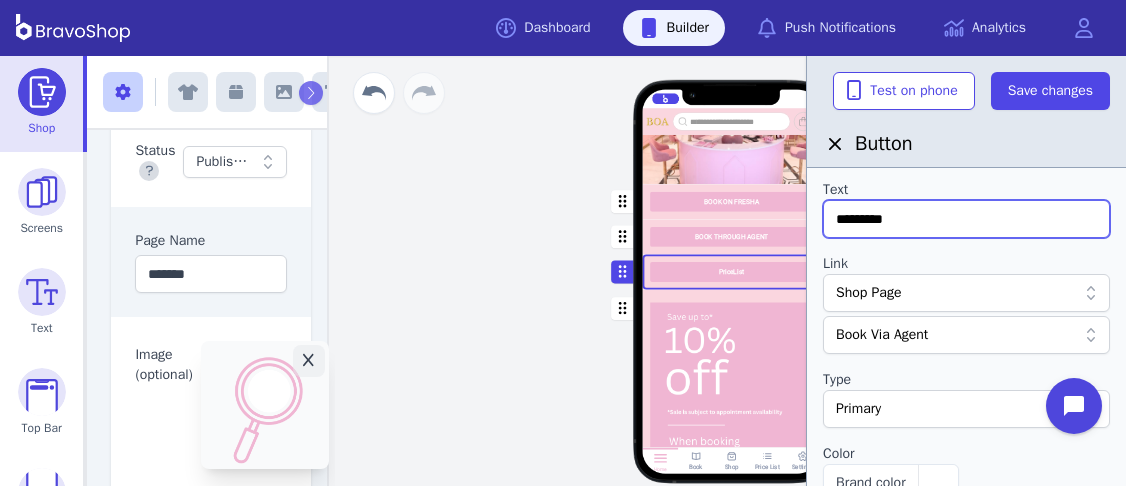 type on "*********" 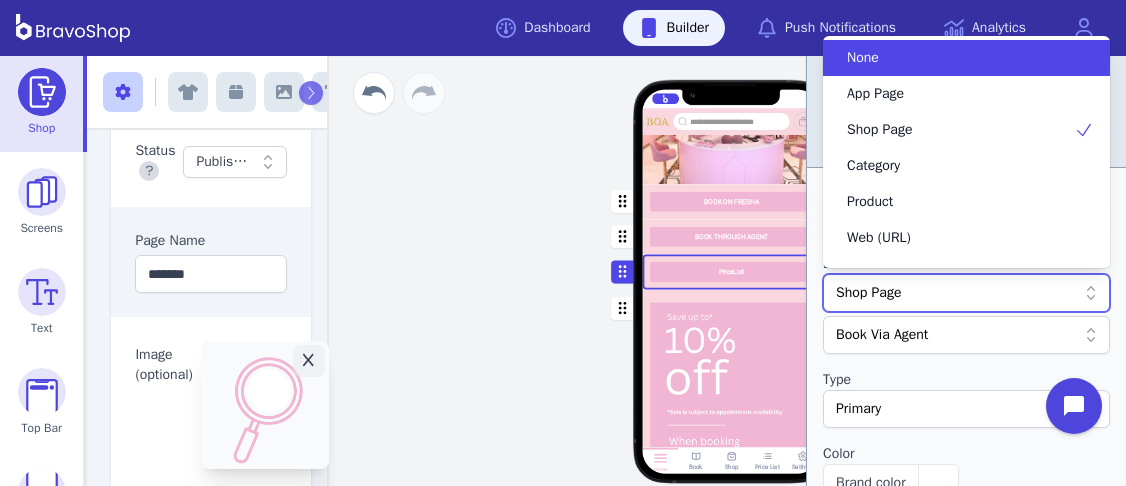 click on "Shop Page" at bounding box center [956, 293] 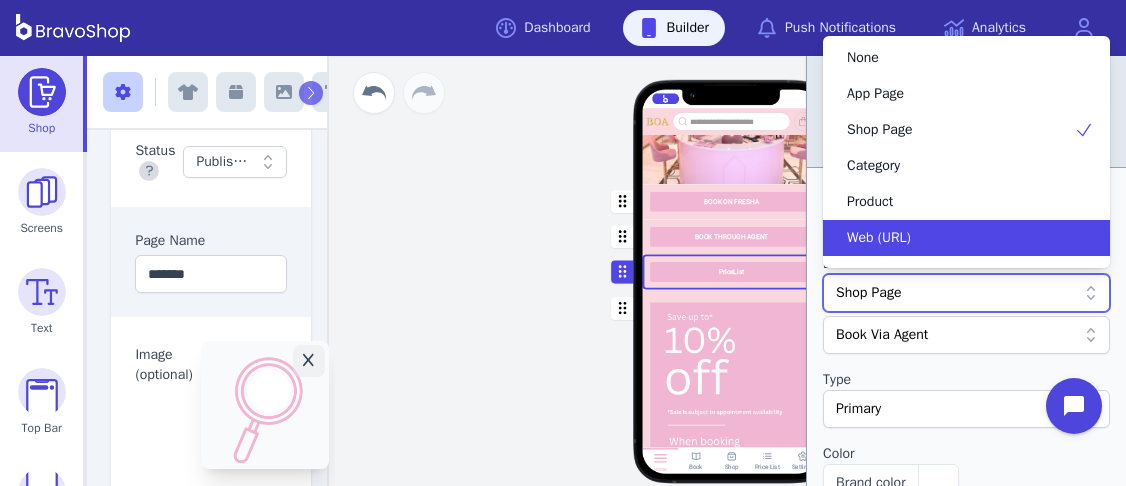 click on "Web (URL)" at bounding box center (879, 238) 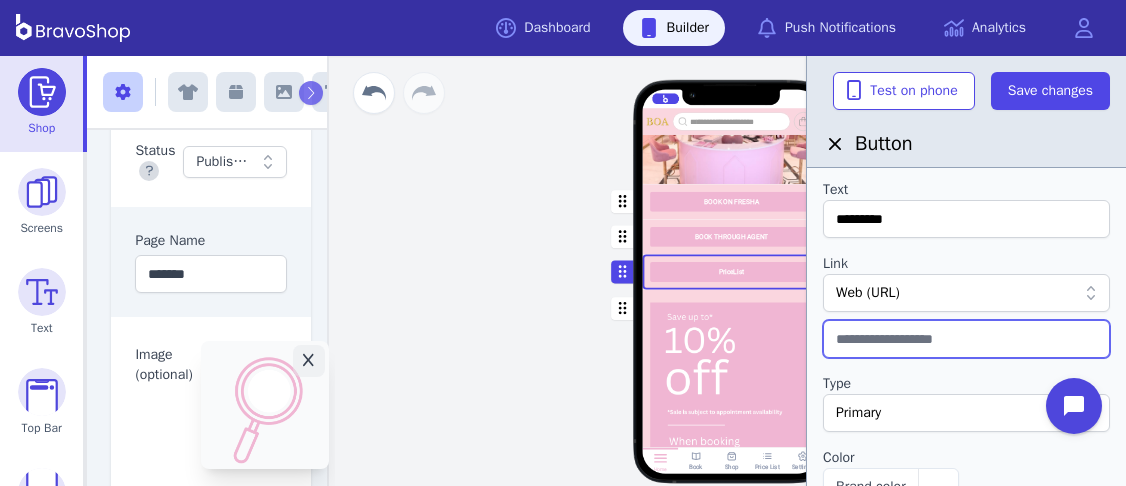 click at bounding box center [966, 339] 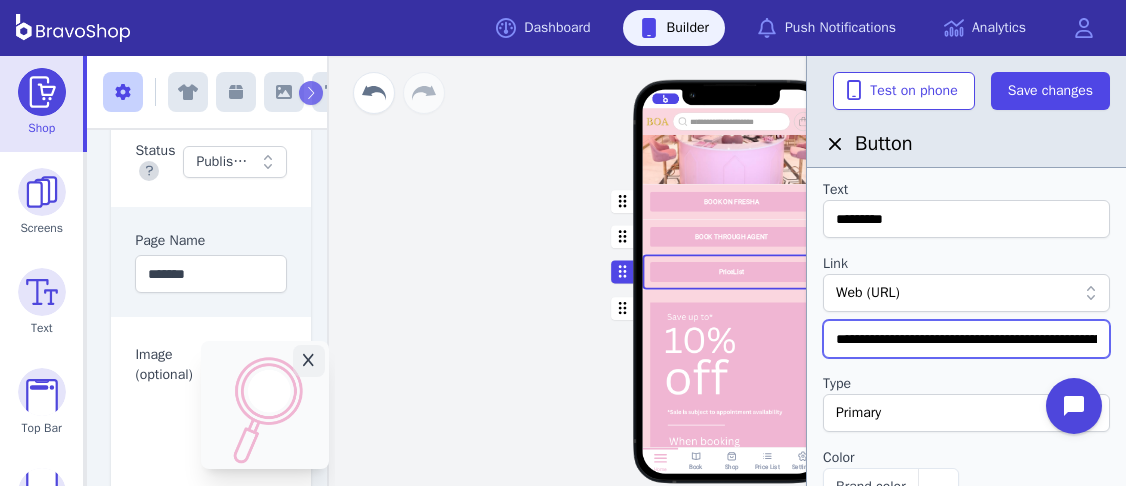 scroll, scrollTop: 0, scrollLeft: 340, axis: horizontal 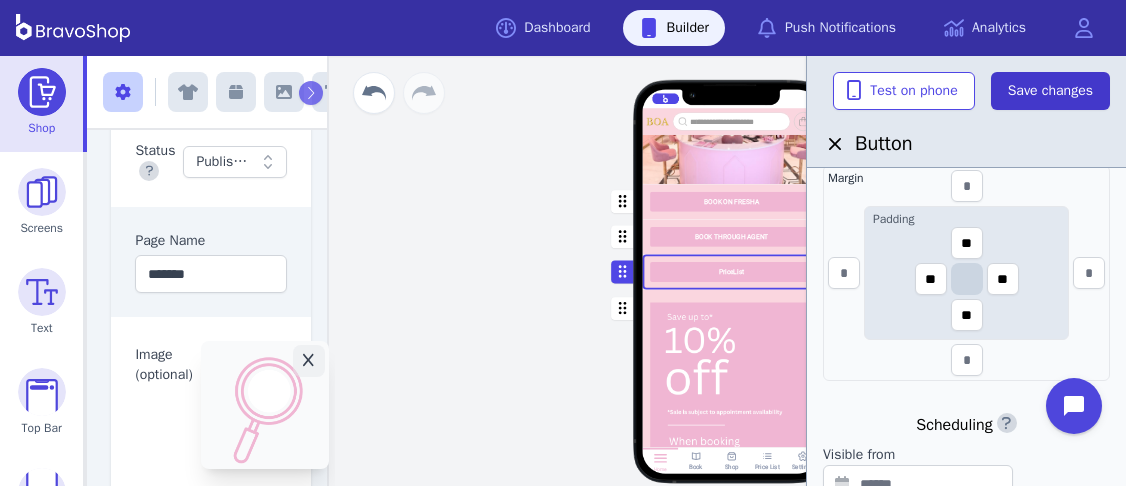 type on "**********" 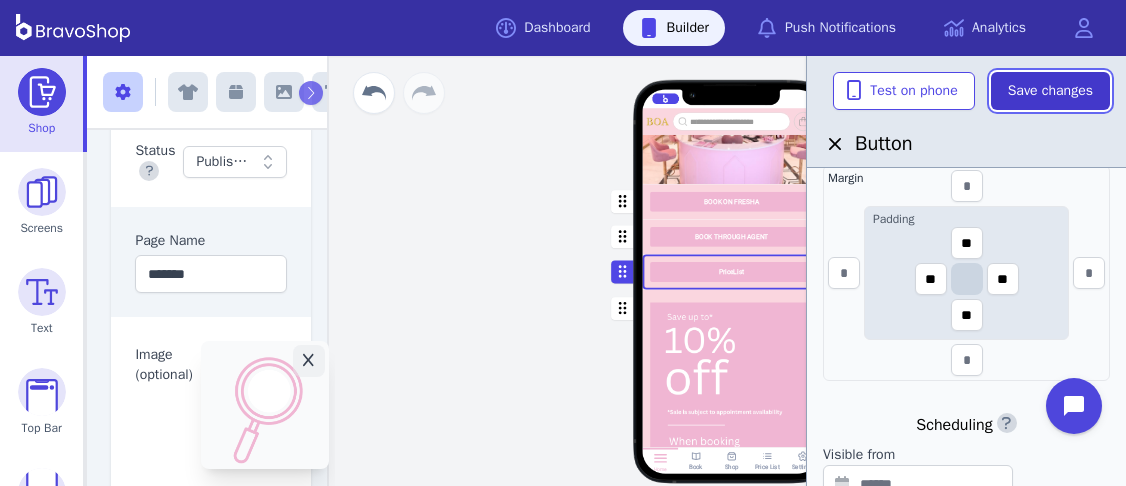 click on "Save changes" at bounding box center [1050, 91] 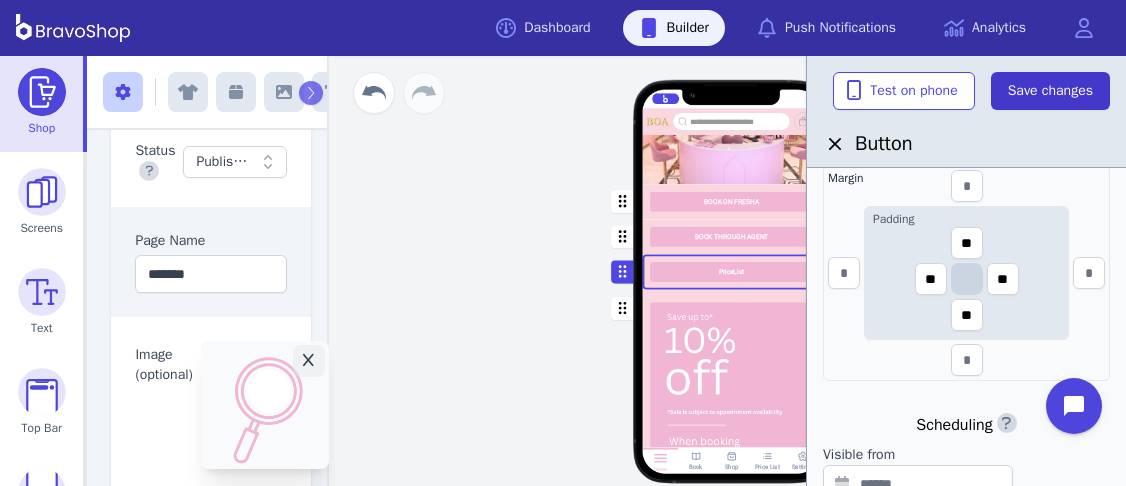 scroll, scrollTop: 0, scrollLeft: 0, axis: both 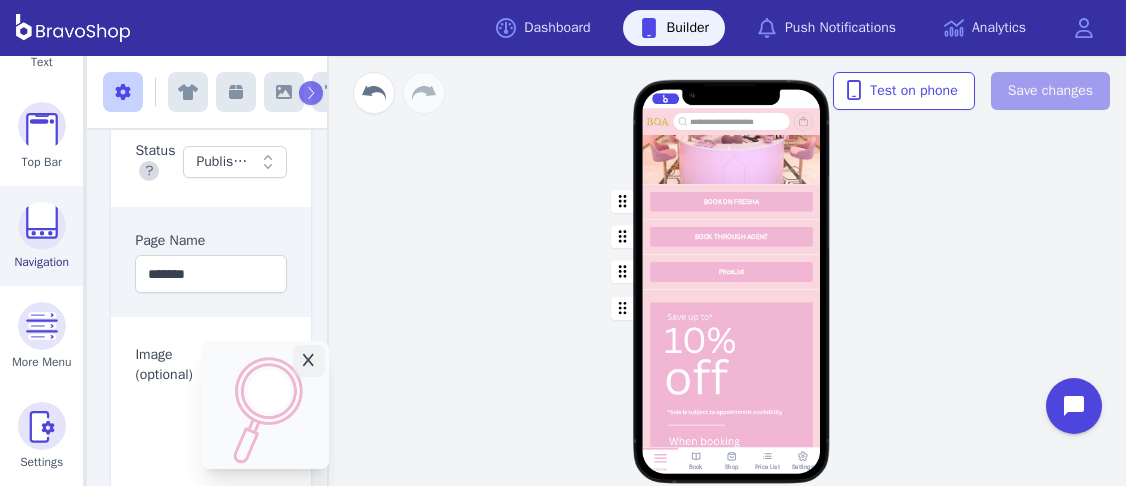 click on "Navigation" at bounding box center (41, 236) 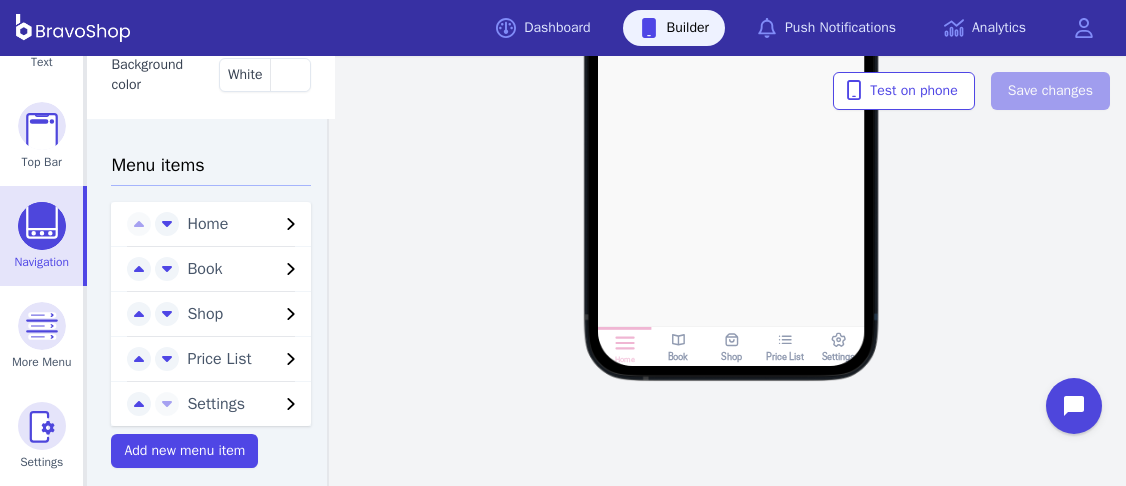 scroll, scrollTop: 357, scrollLeft: 0, axis: vertical 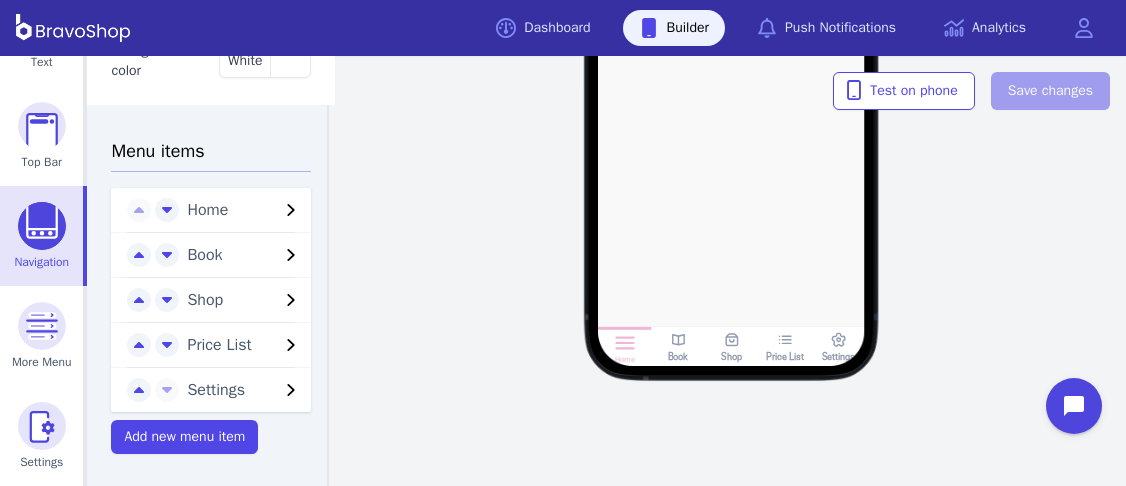 click 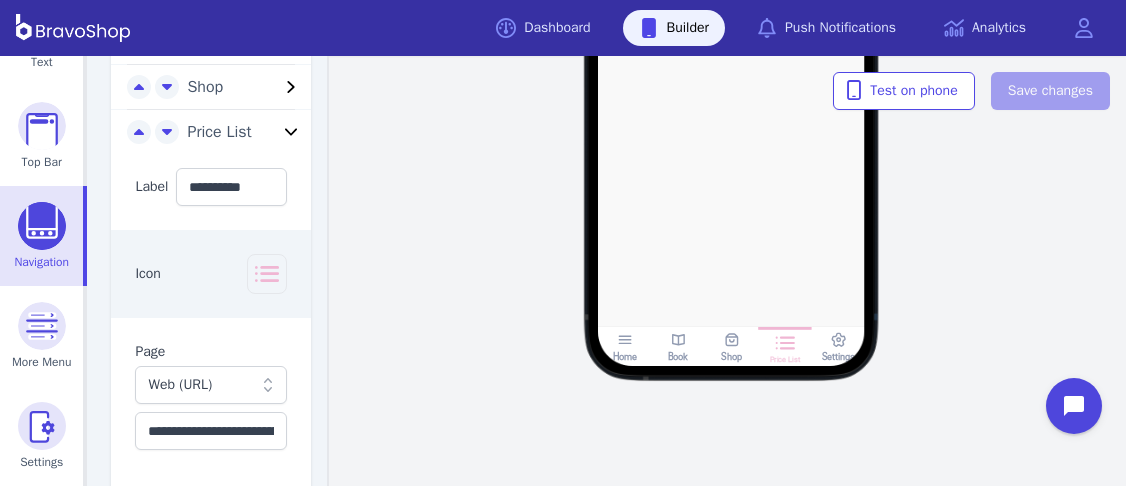 scroll, scrollTop: 741, scrollLeft: 0, axis: vertical 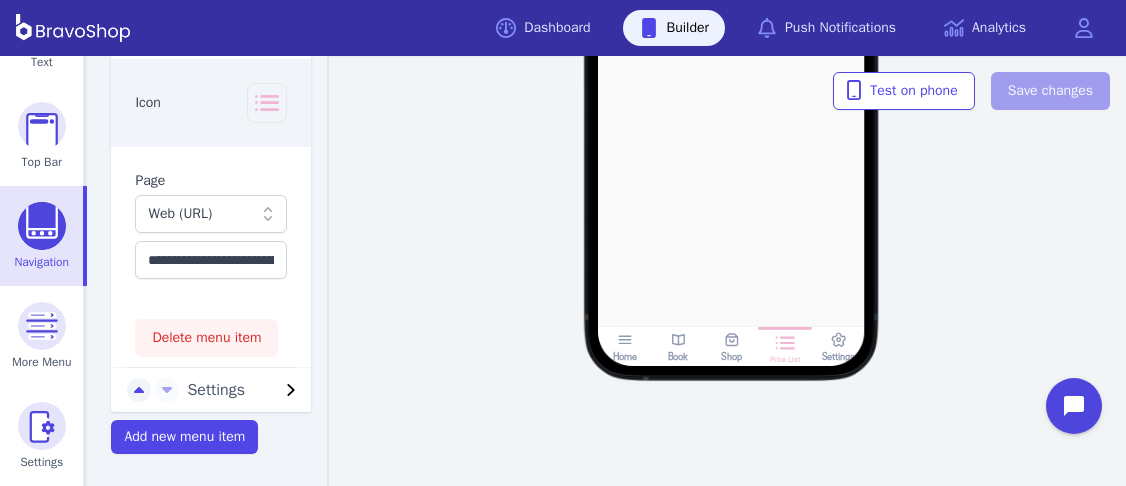 click on "Delete menu item" at bounding box center [206, 338] 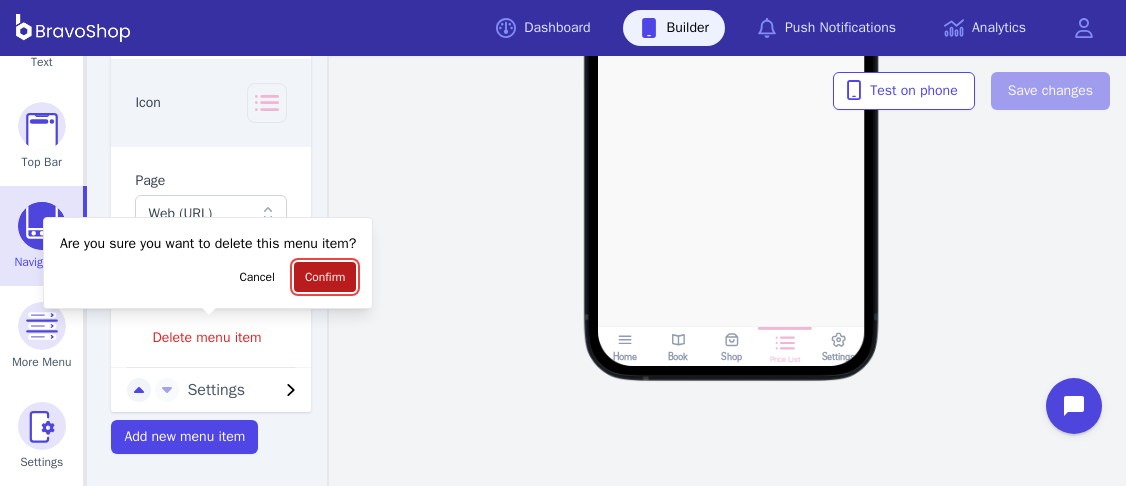 click on "Confirm" at bounding box center (325, 277) 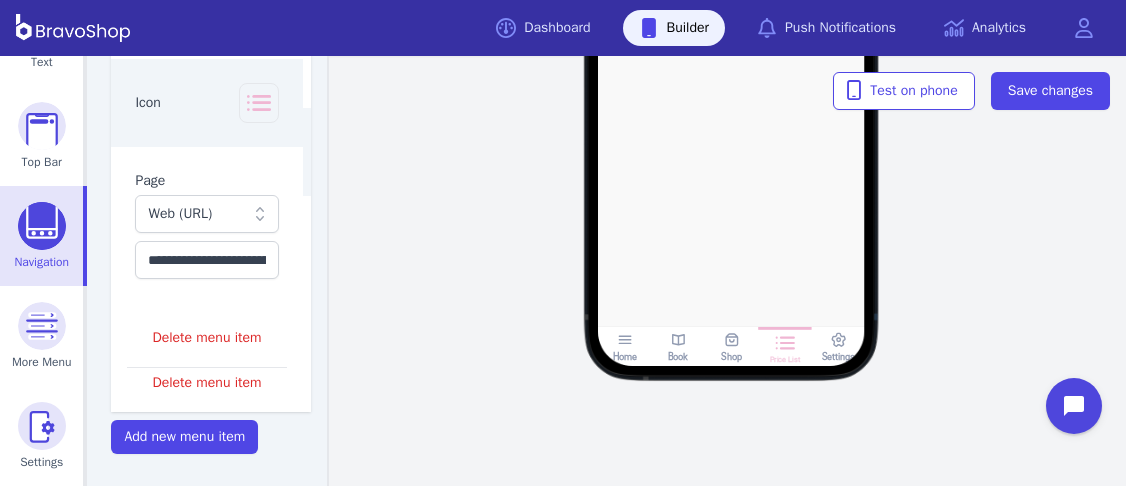 scroll, scrollTop: 692, scrollLeft: 0, axis: vertical 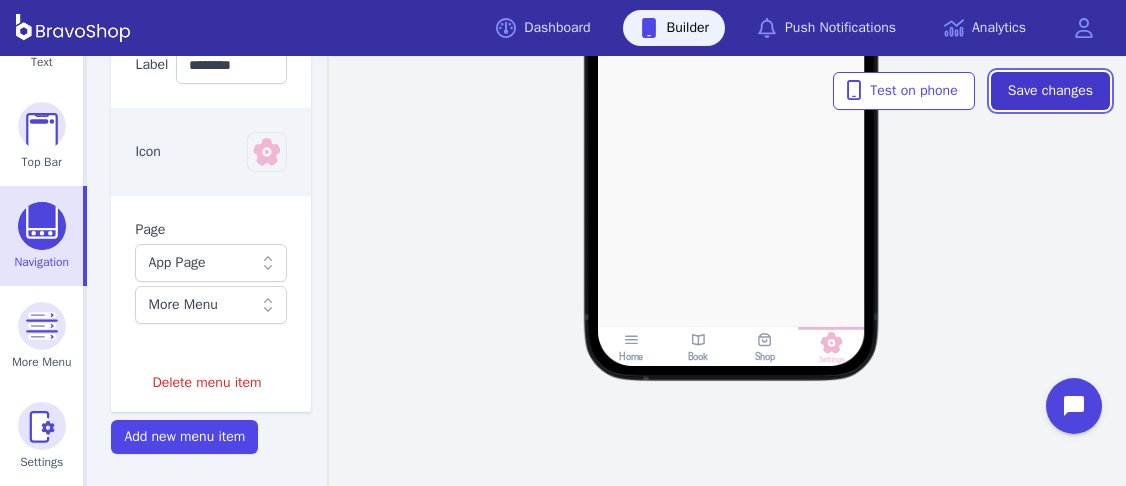 click on "Save changes" at bounding box center [1050, 91] 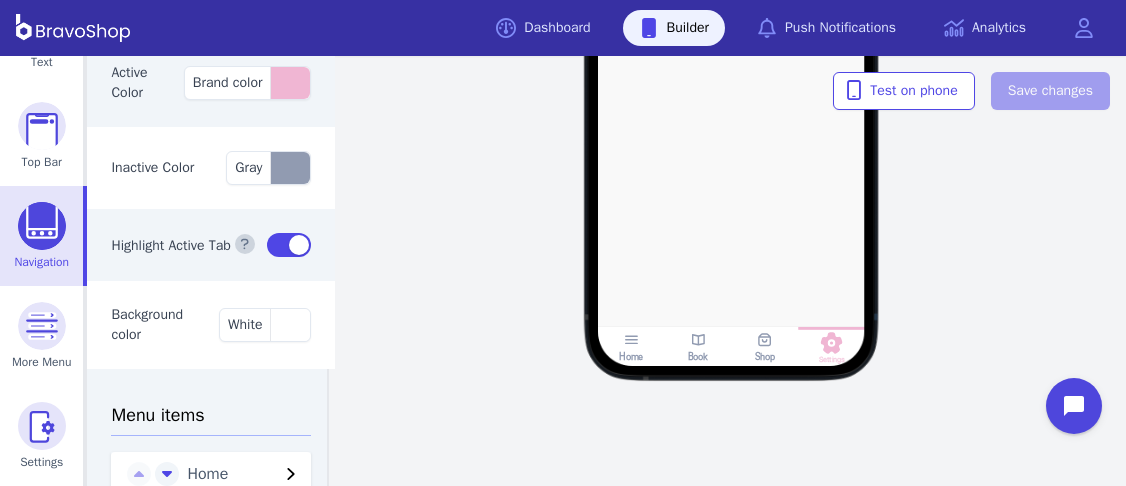 scroll, scrollTop: 77, scrollLeft: 0, axis: vertical 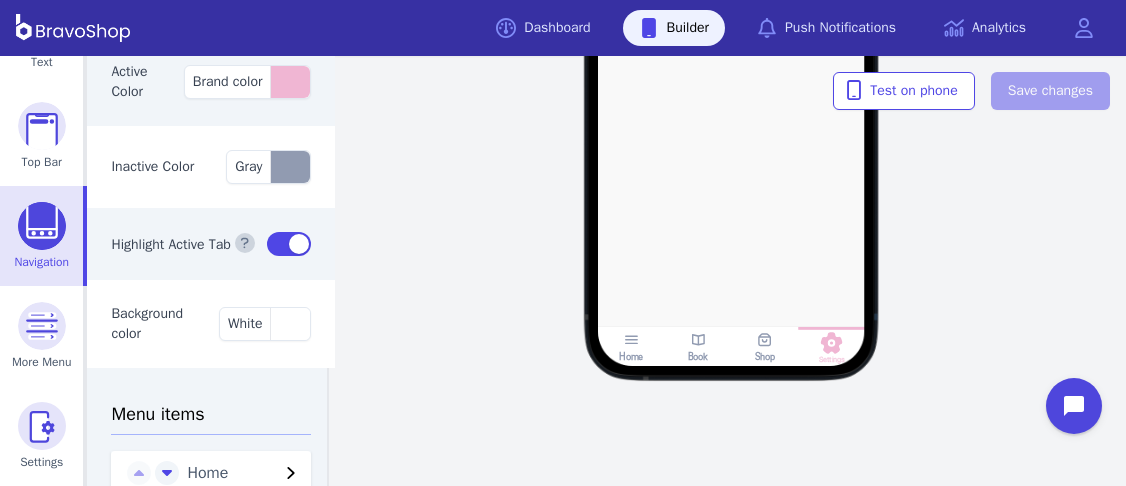 click 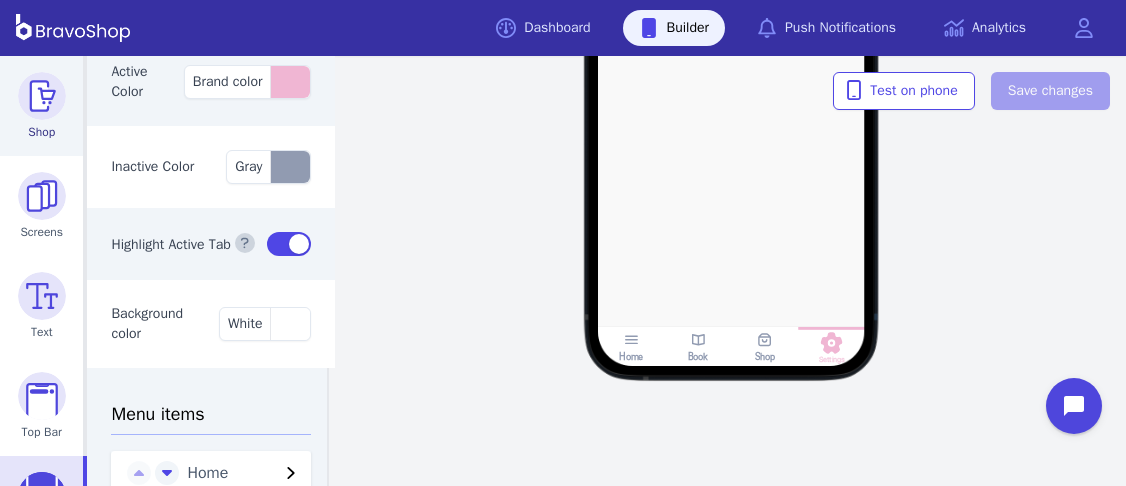 click at bounding box center [42, 96] 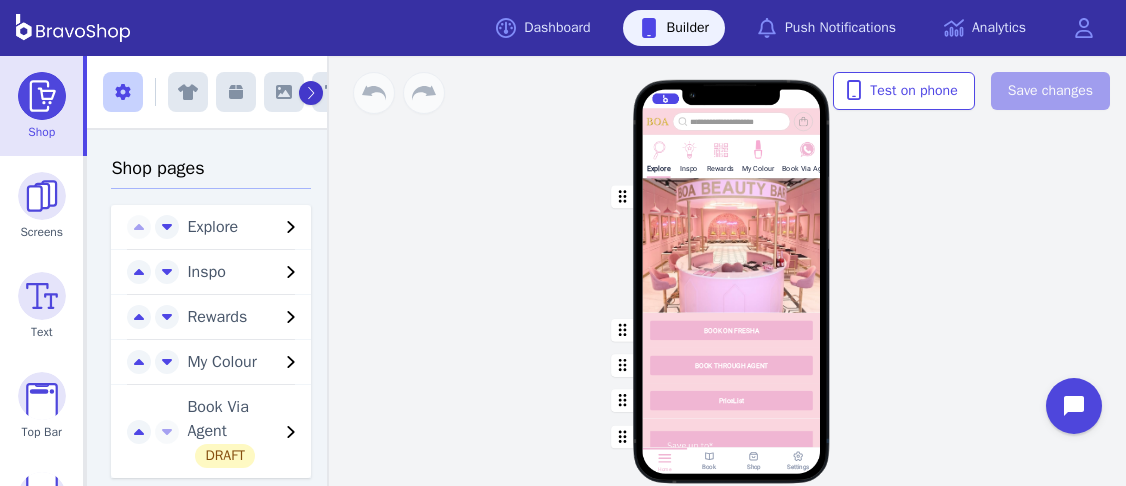 click 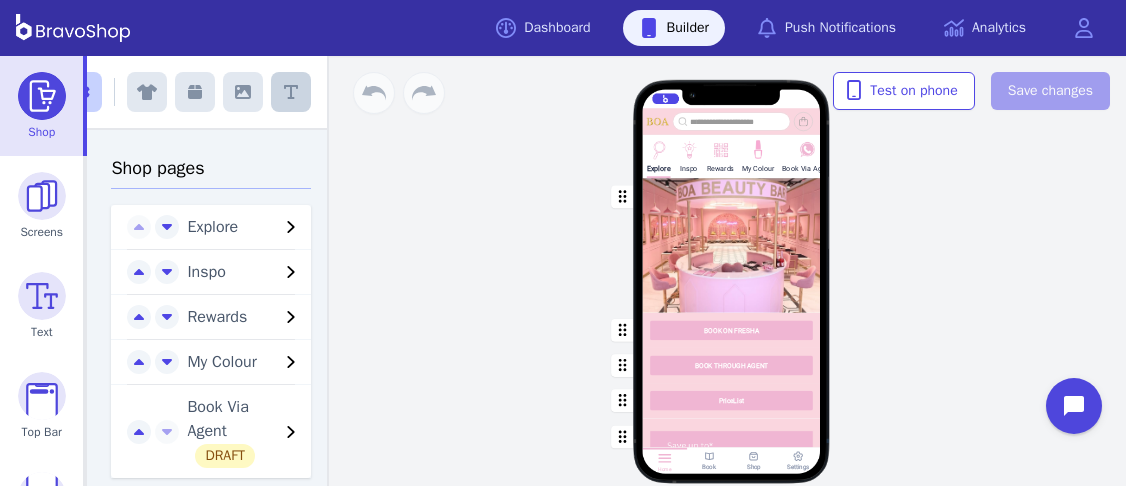 click at bounding box center (291, 92) 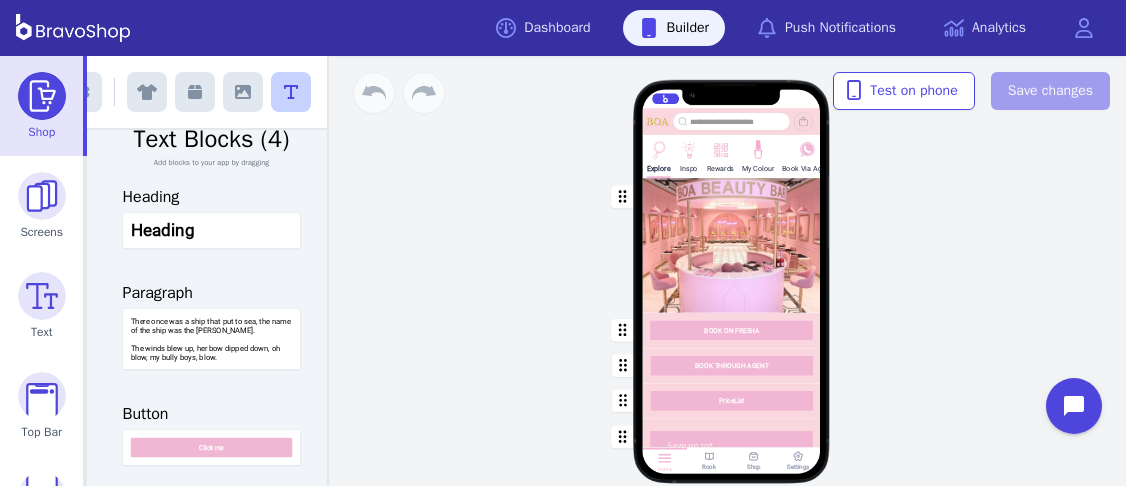 scroll, scrollTop: 0, scrollLeft: 0, axis: both 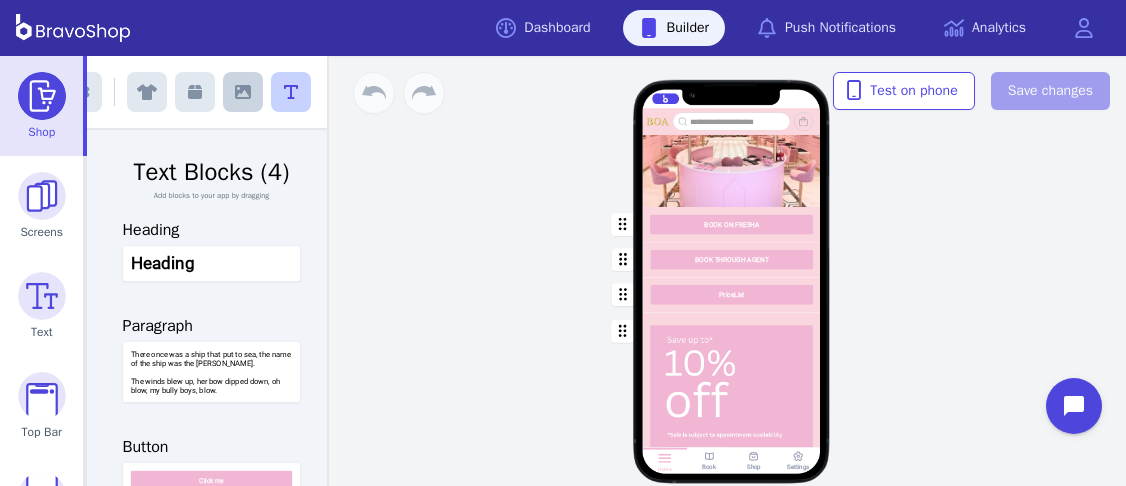 click 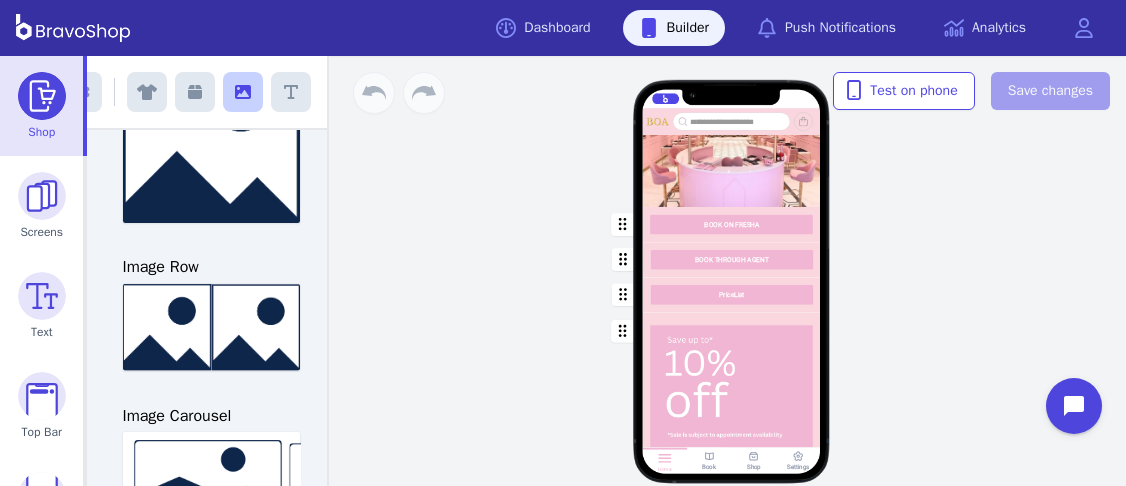 scroll, scrollTop: 311, scrollLeft: 0, axis: vertical 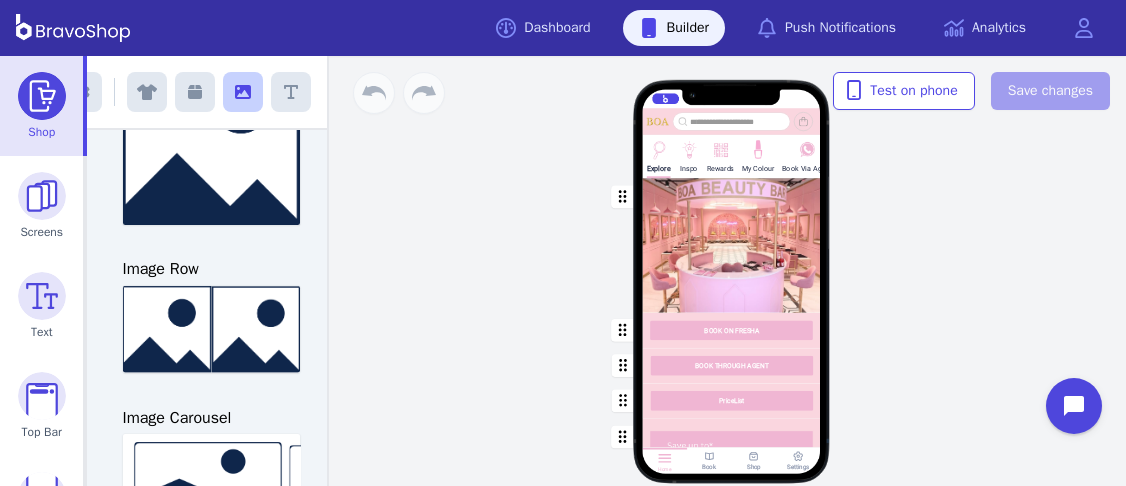 click at bounding box center [732, 400] 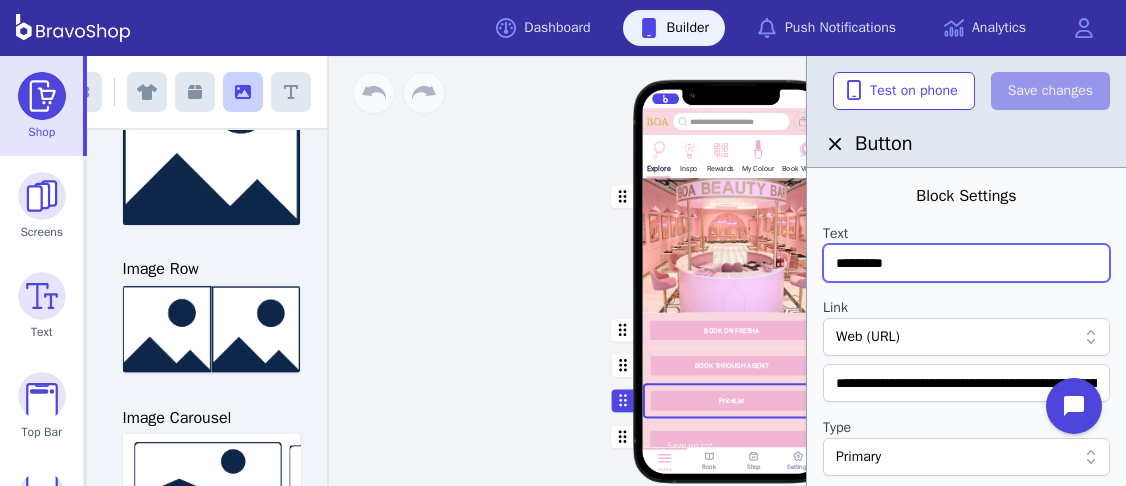 drag, startPoint x: 896, startPoint y: 268, endPoint x: 824, endPoint y: 260, distance: 72.443085 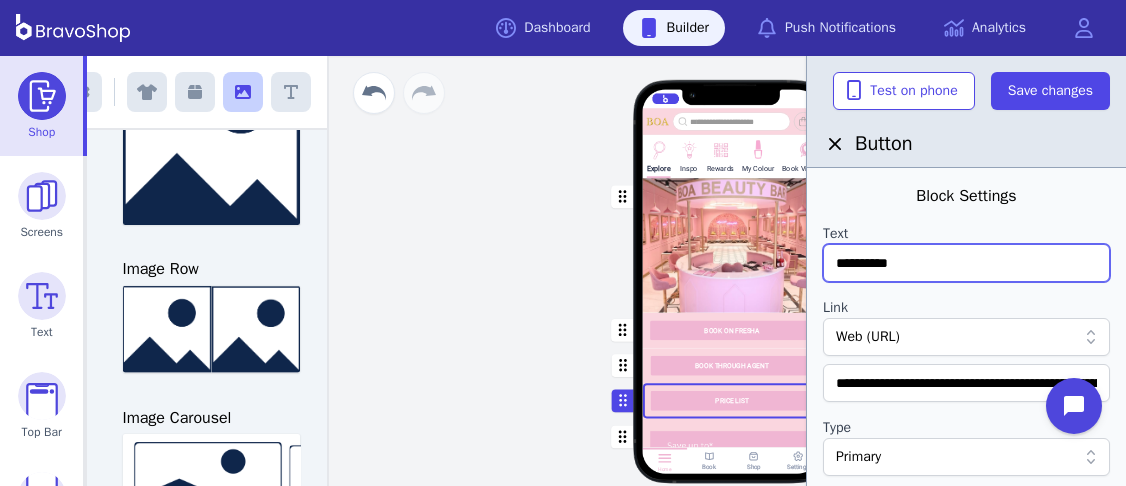 click on "**********" at bounding box center [966, 263] 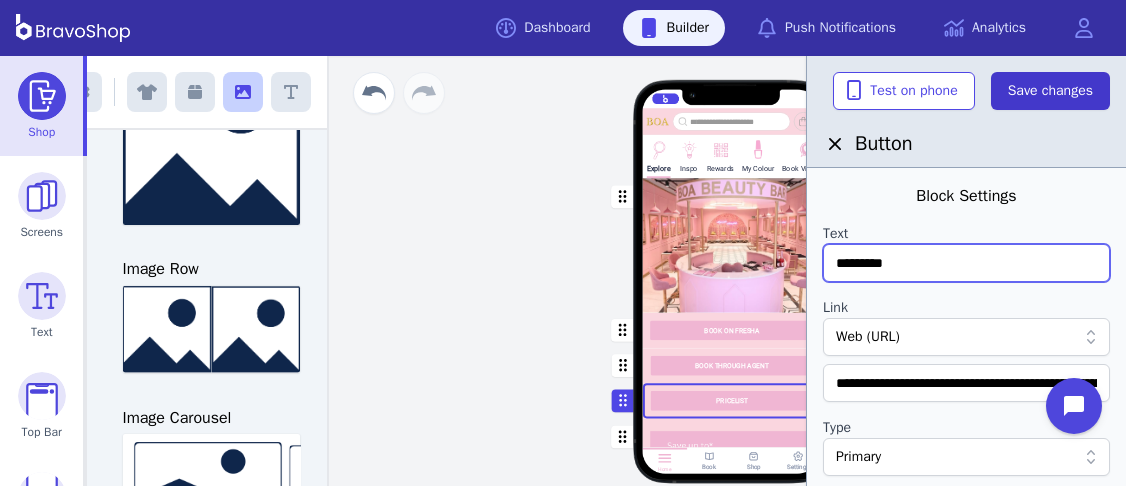 type on "*********" 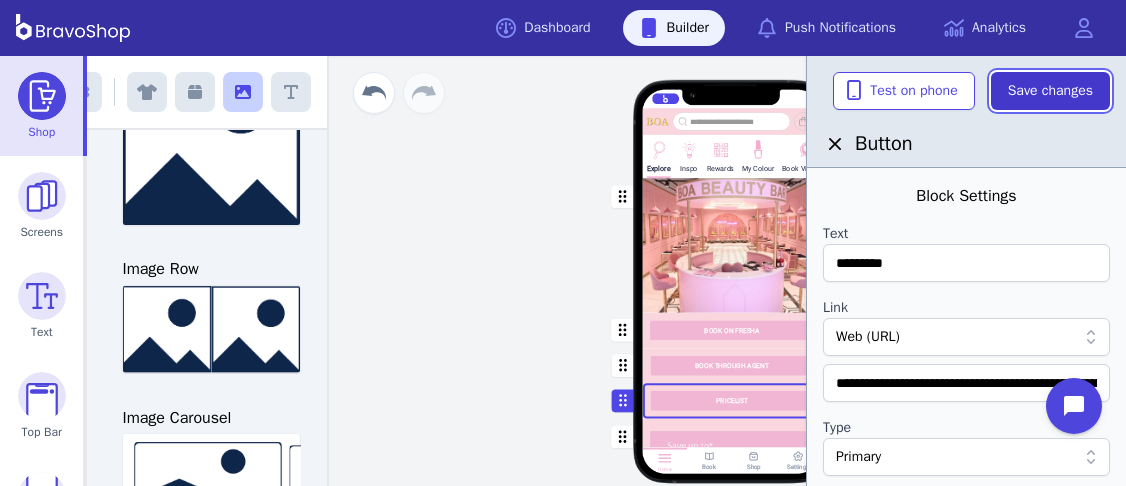 click on "Save changes" at bounding box center (1050, 91) 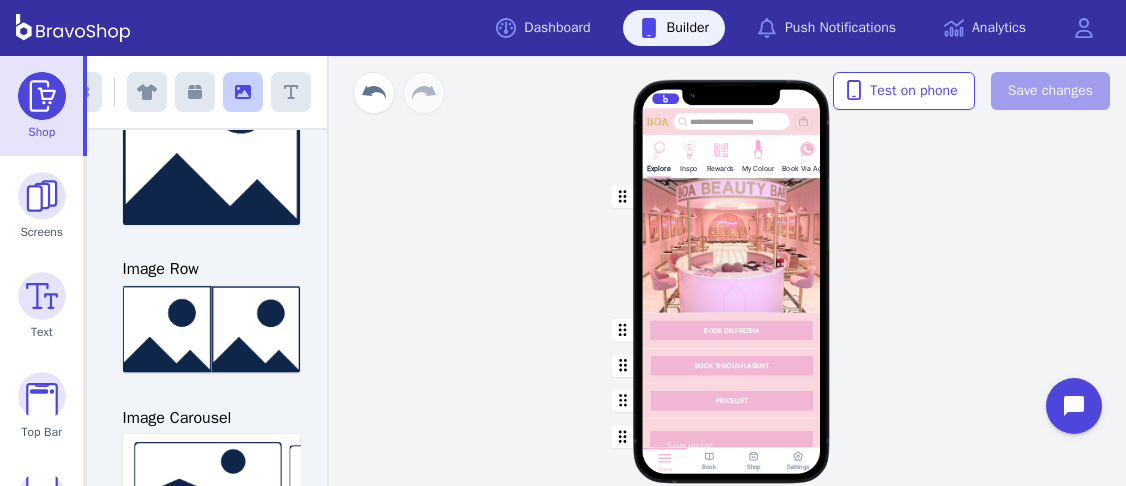 click on "Explore Inspo Rewards My Colour Book Via Agent BOOK ON FRESHA BOOK THROUGH AGENT PRICELIST Featured Products Gift Vouchers Various Denominations GROUP BOOKINGS
For group bookings, please contact us at [PHONE_NUMBER] via phone call or at [PHONE_NUMBER] for WhatsApp.
Stuck on something or have any questions? Contact us now! Drag a block here to get started Home Book  Shop Settings" at bounding box center (731, 291) 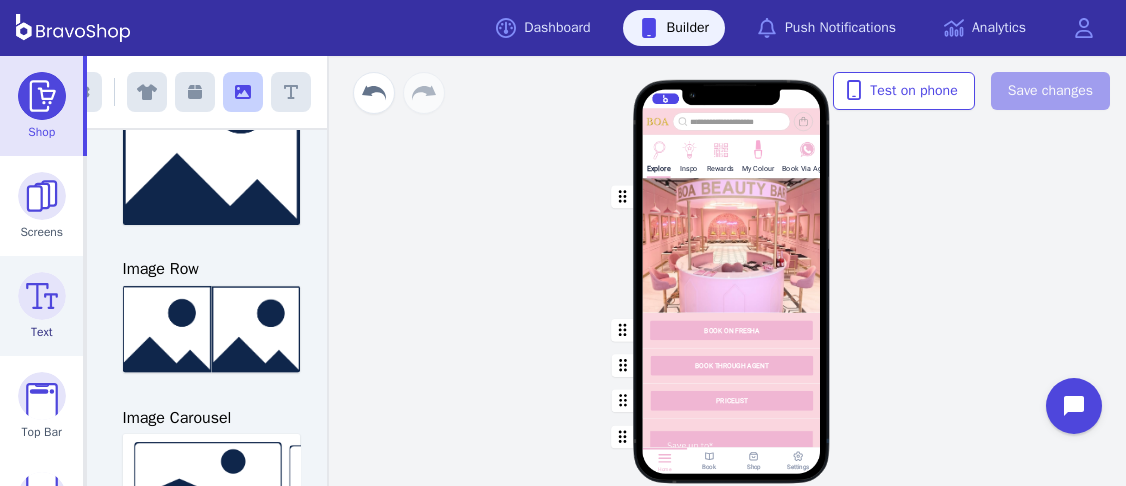 scroll, scrollTop: 270, scrollLeft: 0, axis: vertical 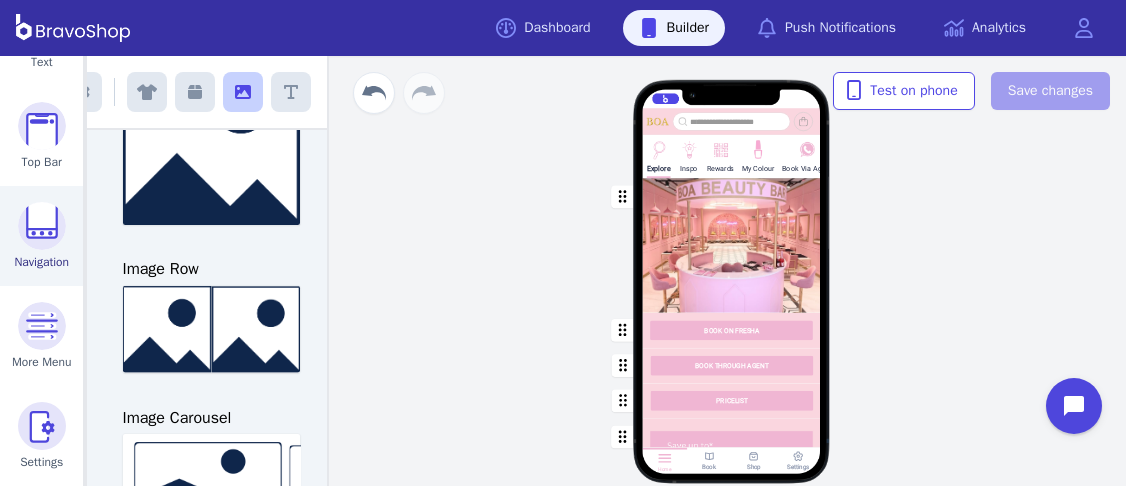 click at bounding box center [42, 226] 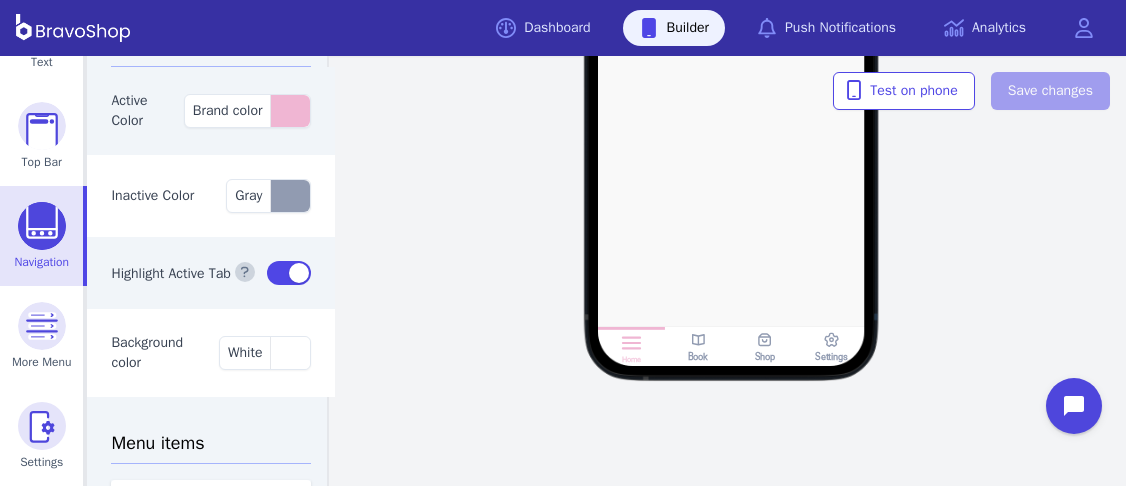 scroll, scrollTop: 53, scrollLeft: 0, axis: vertical 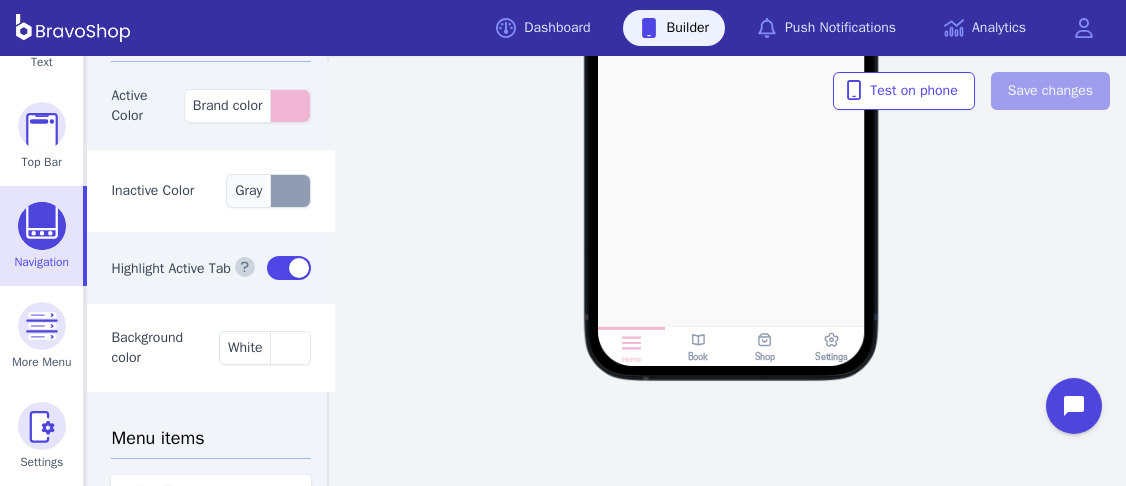 click at bounding box center (290, 191) 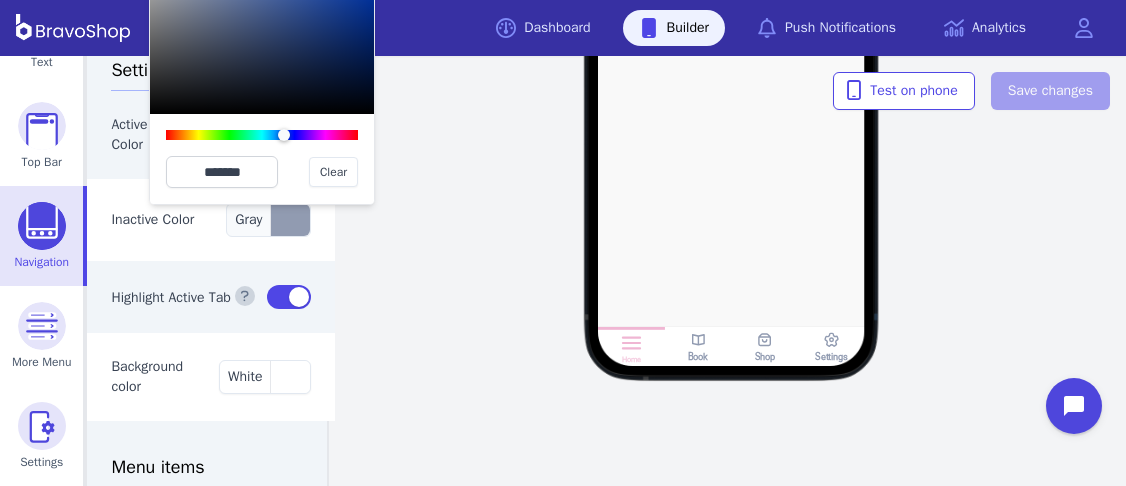 scroll, scrollTop: 0, scrollLeft: 0, axis: both 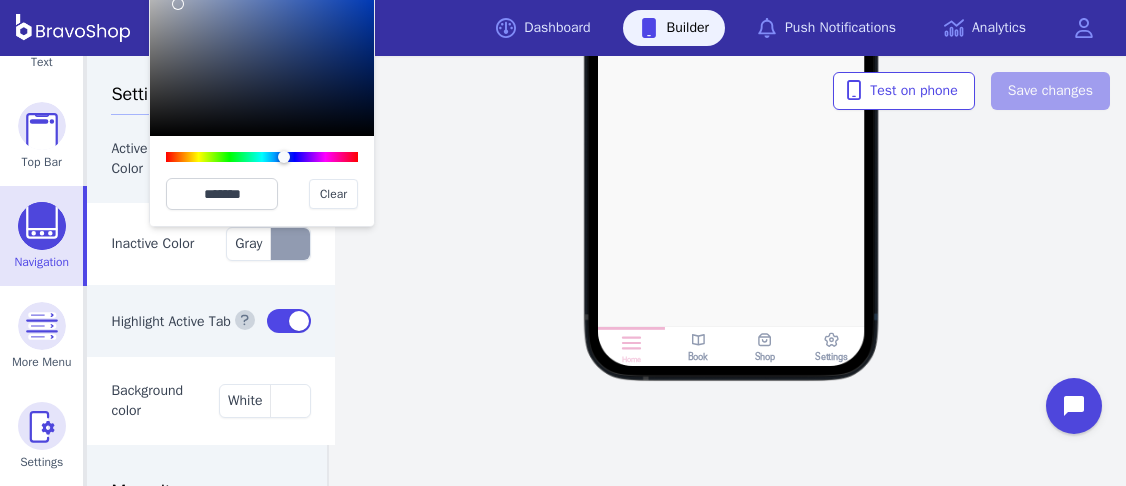 click at bounding box center [262, 40] 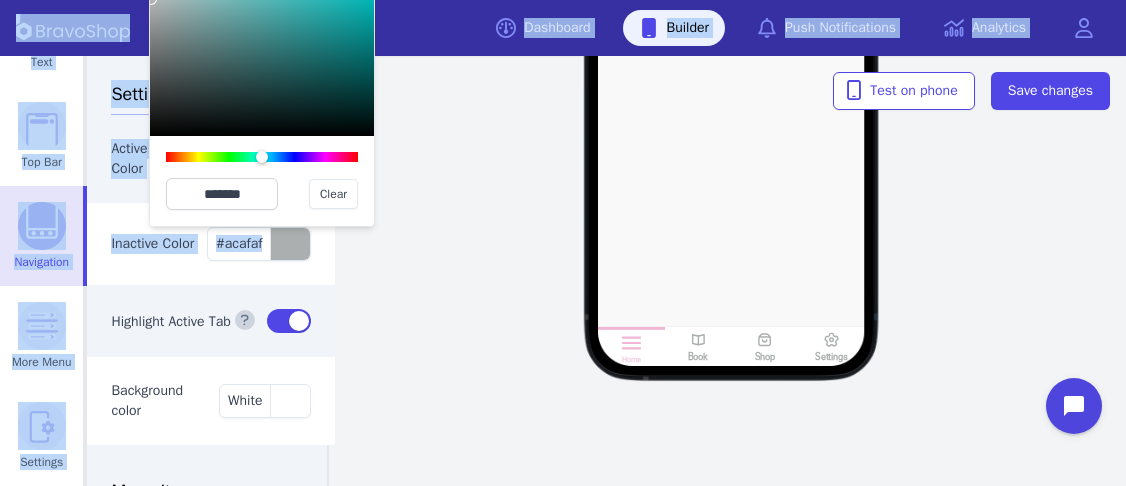 type on "*******" 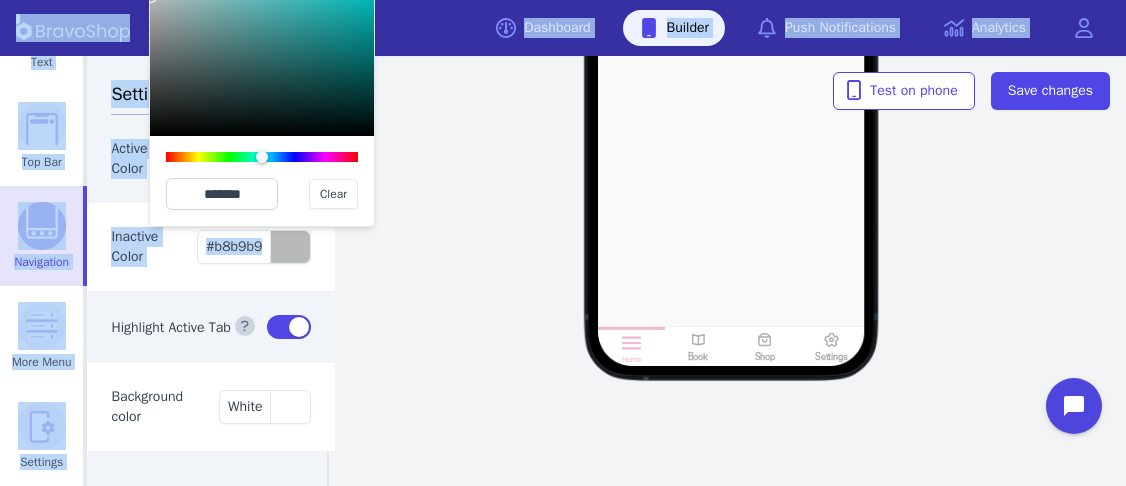 drag, startPoint x: 179, startPoint y: 4, endPoint x: 151, endPoint y: -3, distance: 28.86174 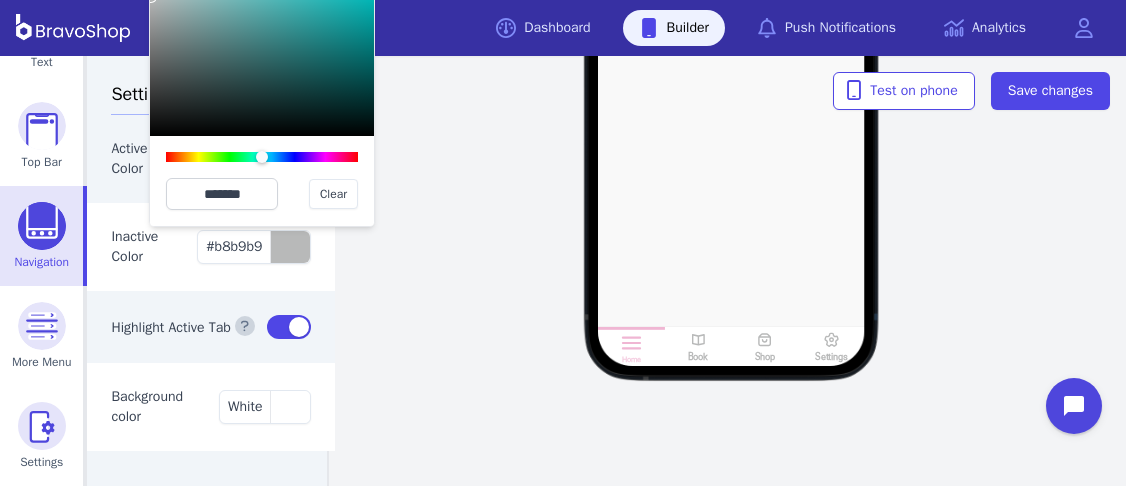 click on "Home Book  Shop Settings Test on phone Save changes" at bounding box center [731, 271] 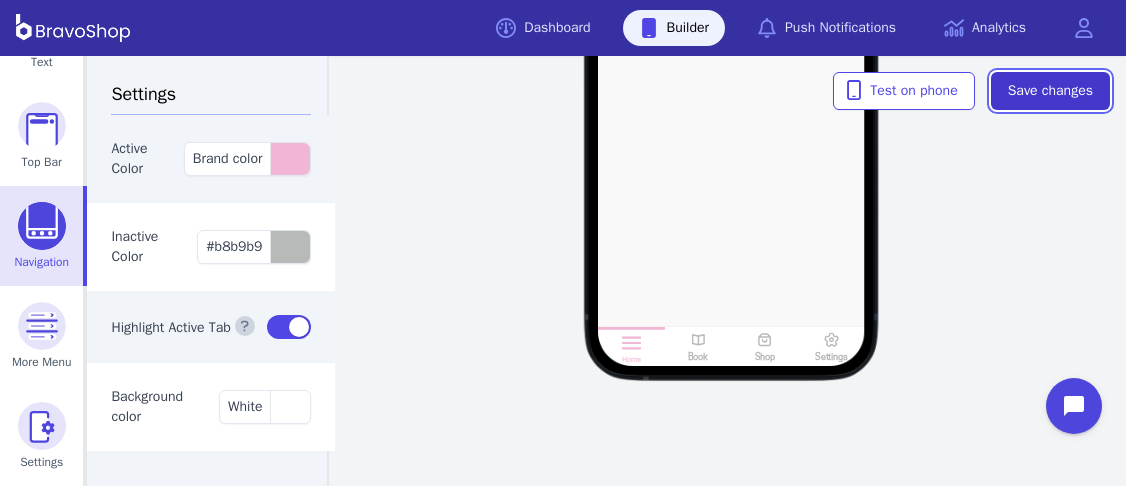 click on "Save changes" at bounding box center [1050, 91] 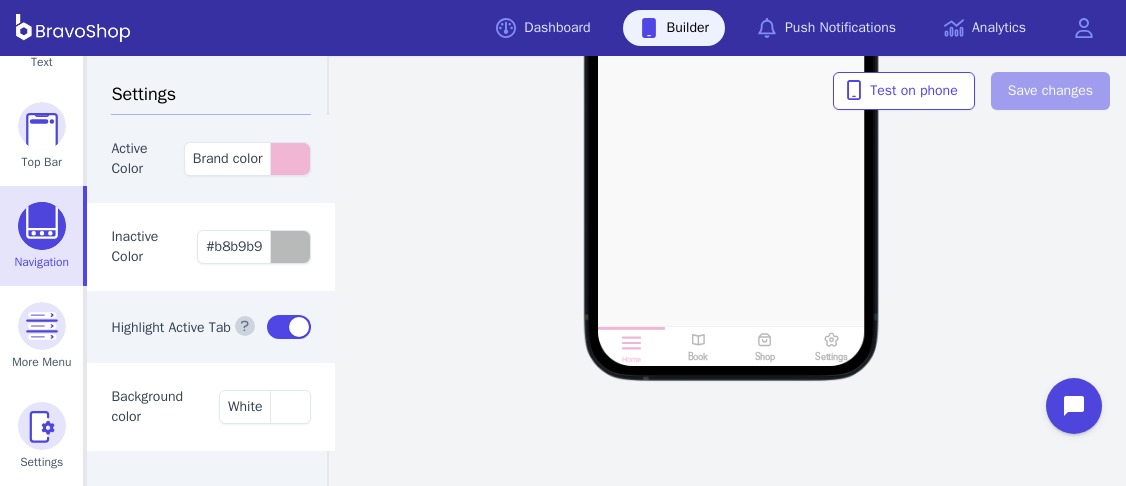 click at bounding box center [731, 92] 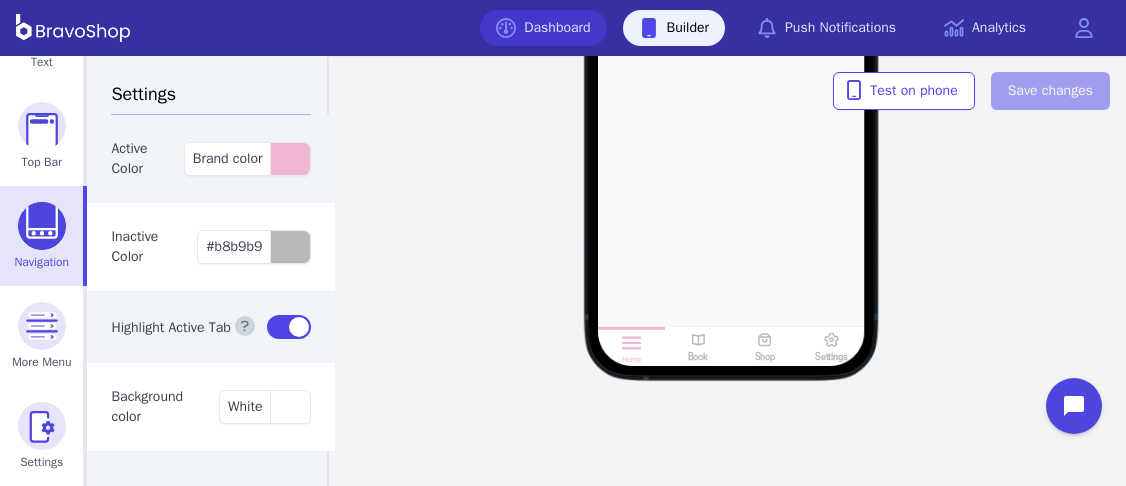 click on "Dashboard" at bounding box center (543, 28) 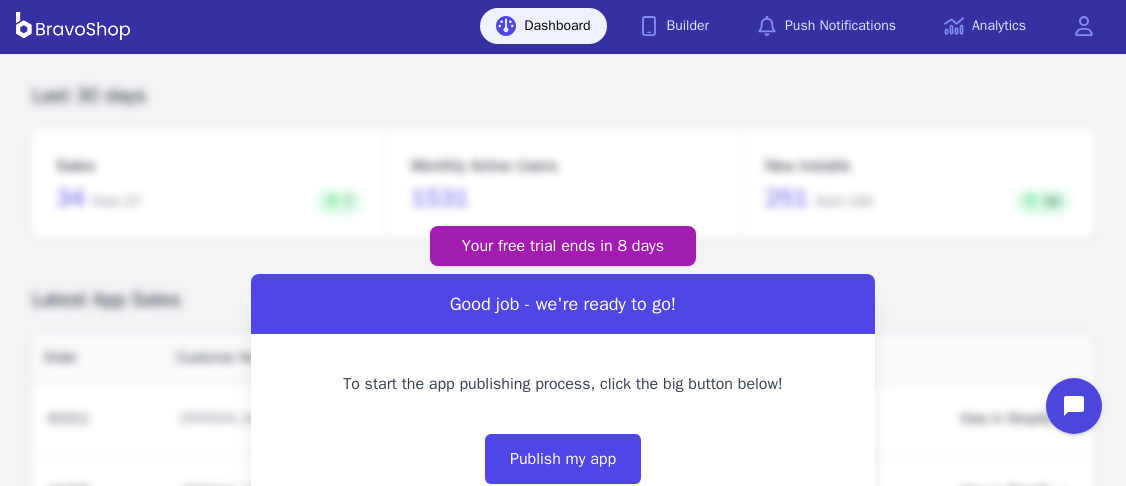 scroll, scrollTop: 5, scrollLeft: 0, axis: vertical 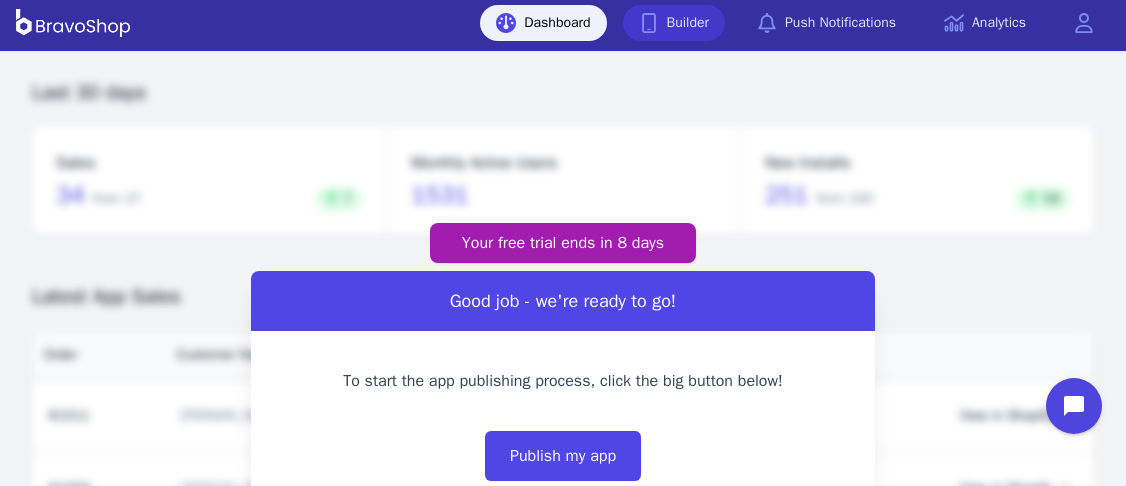 click on "Builder" at bounding box center (674, 23) 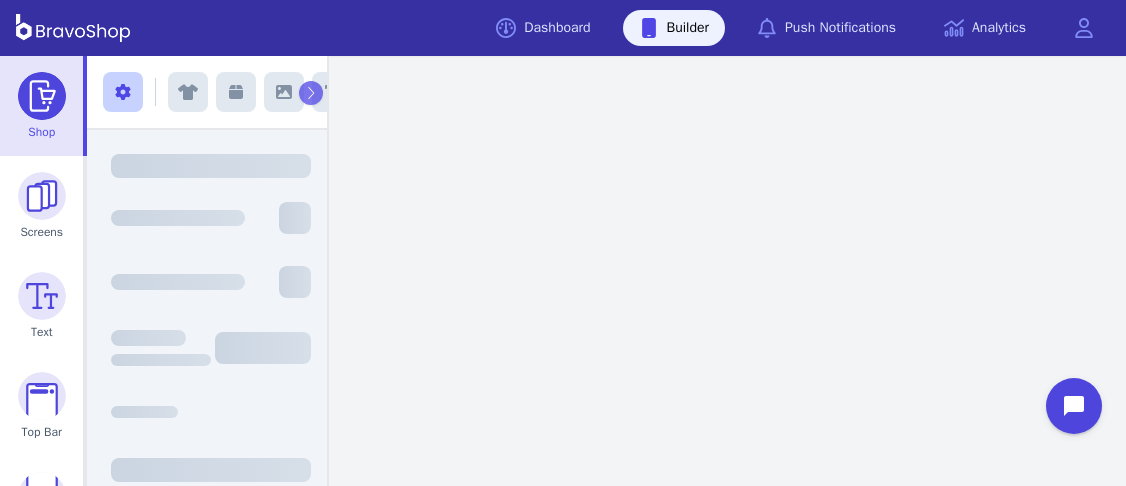 scroll, scrollTop: 0, scrollLeft: 0, axis: both 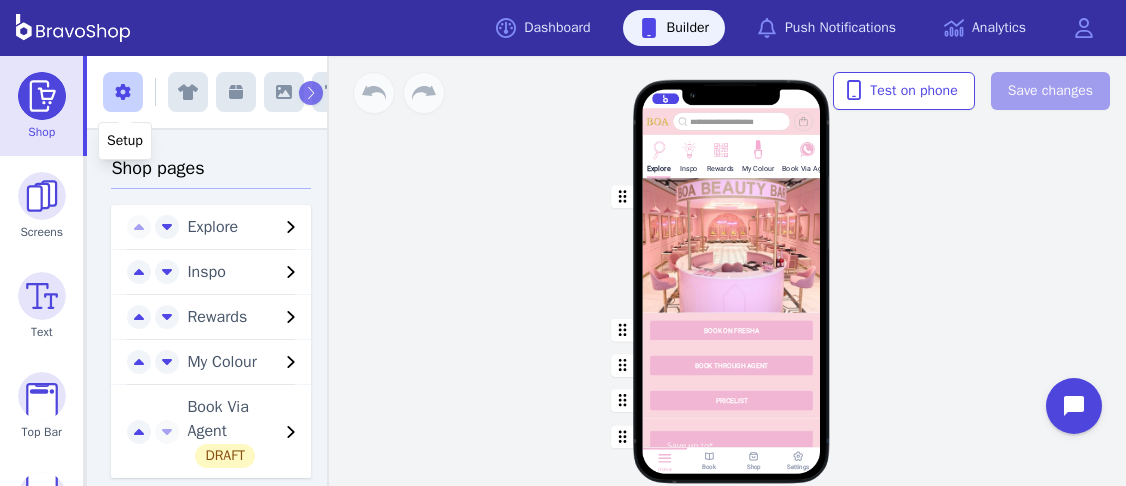 click 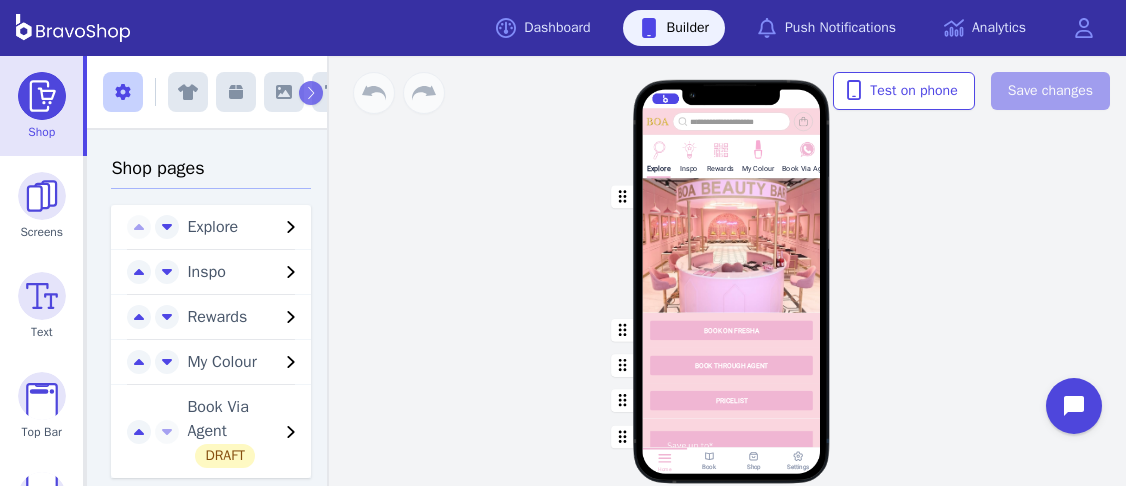 click 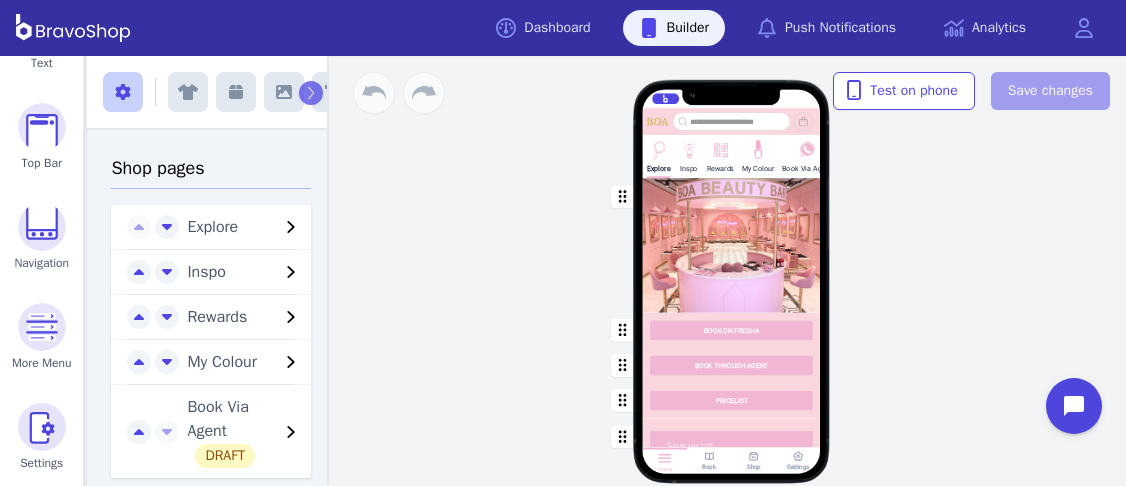 scroll, scrollTop: 270, scrollLeft: 0, axis: vertical 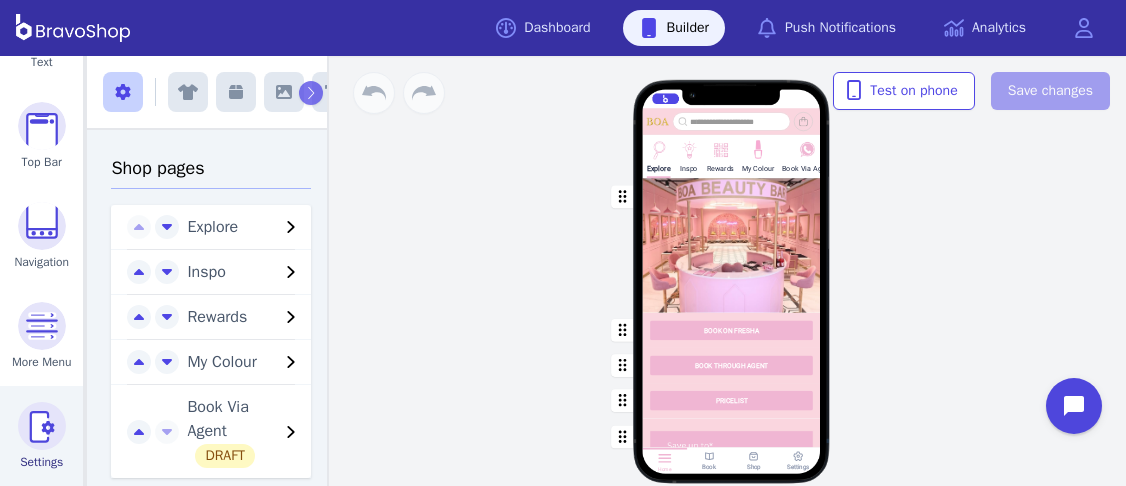 click at bounding box center [42, 426] 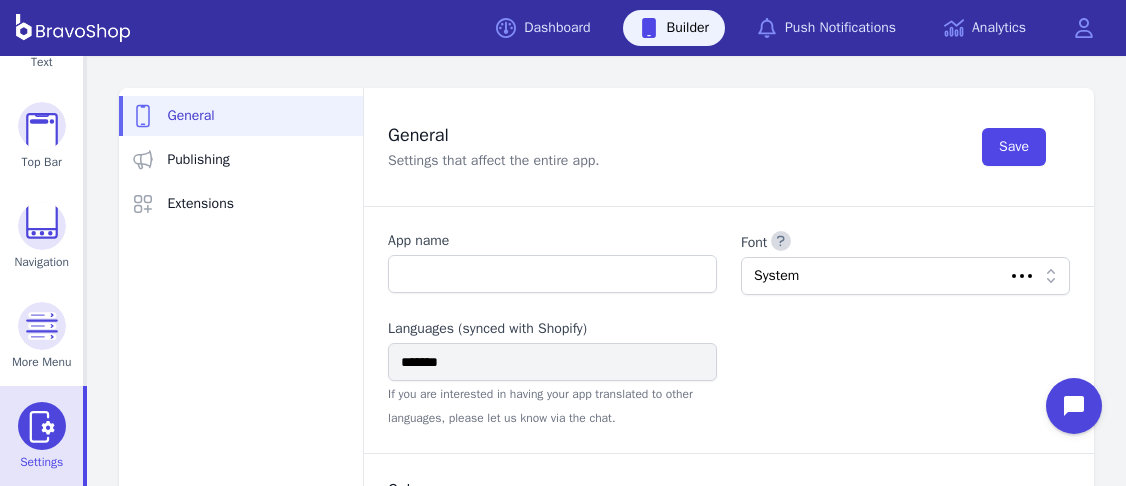 type on "**********" 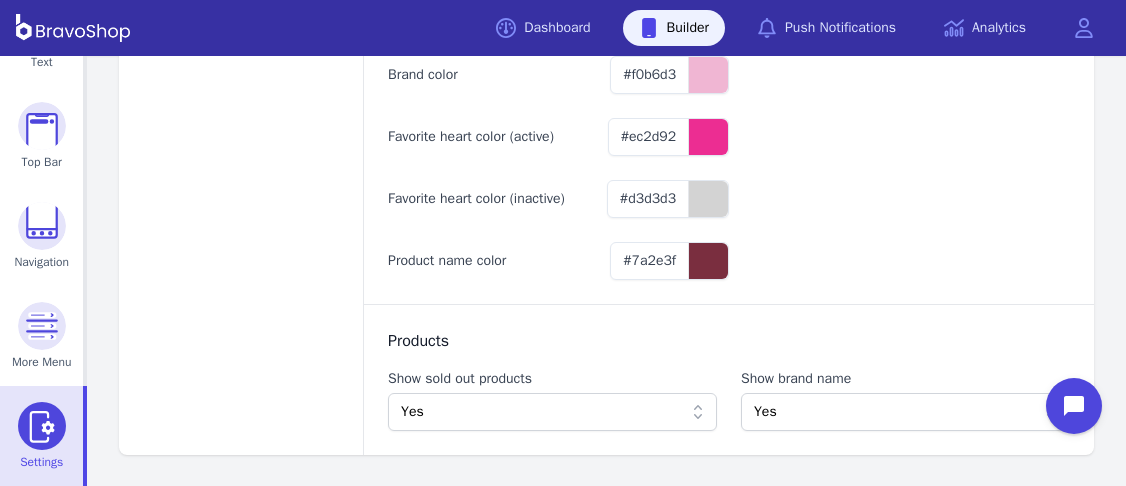 scroll, scrollTop: 0, scrollLeft: 0, axis: both 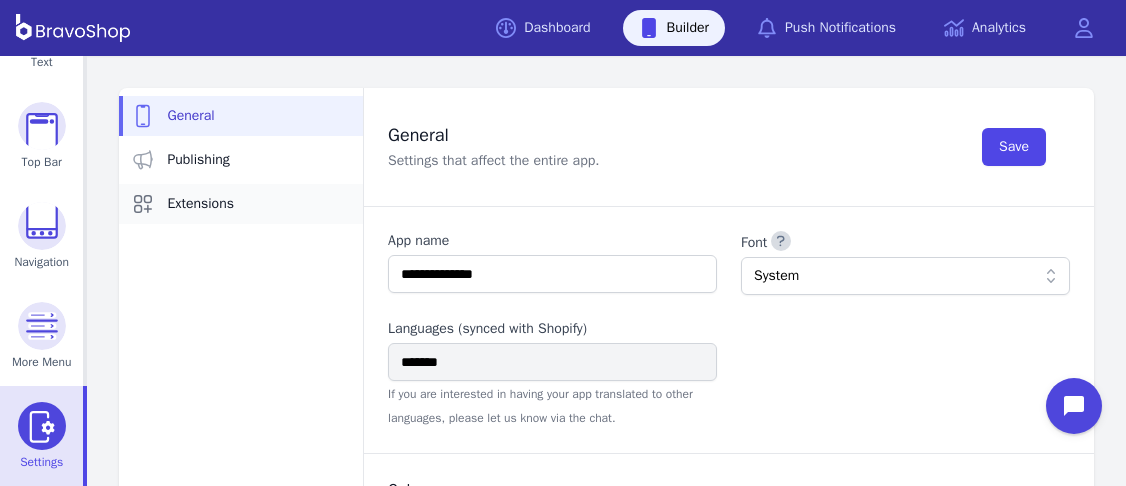 click on "Extensions" at bounding box center (200, 204) 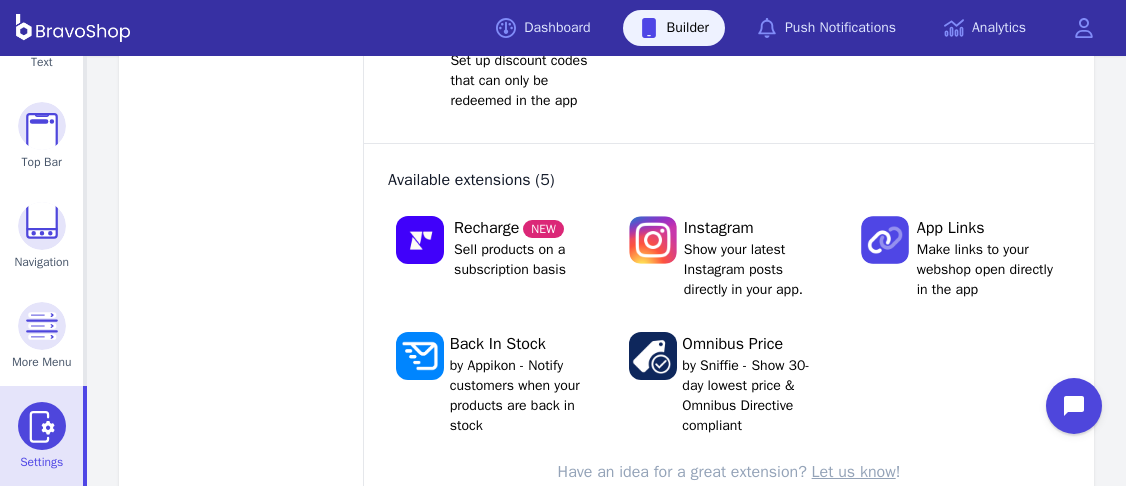 scroll, scrollTop: 0, scrollLeft: 0, axis: both 